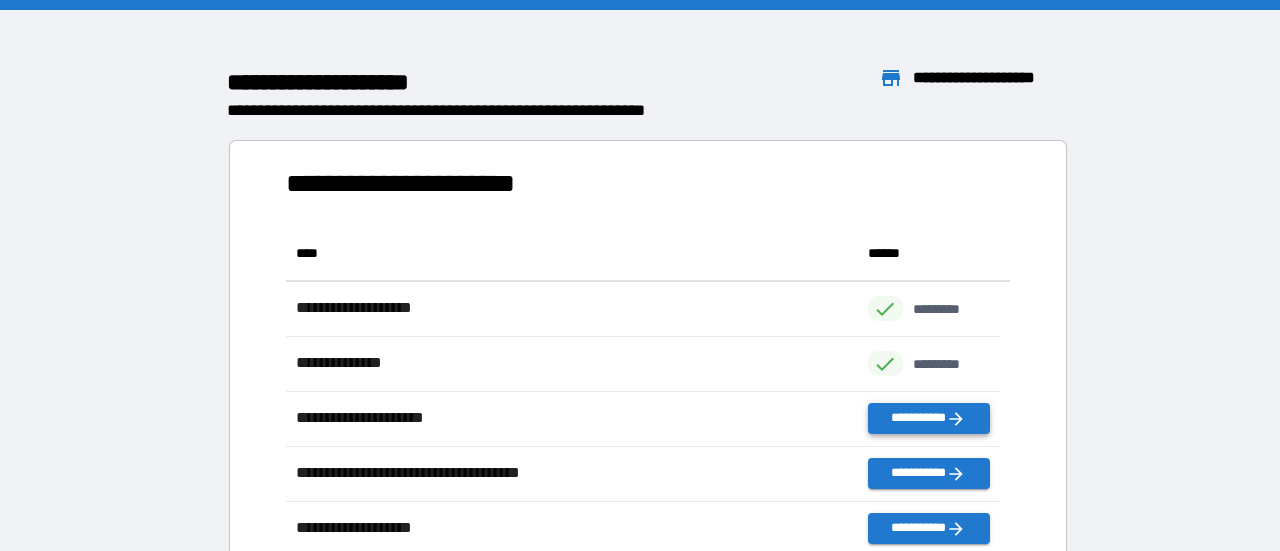 scroll, scrollTop: 0, scrollLeft: 0, axis: both 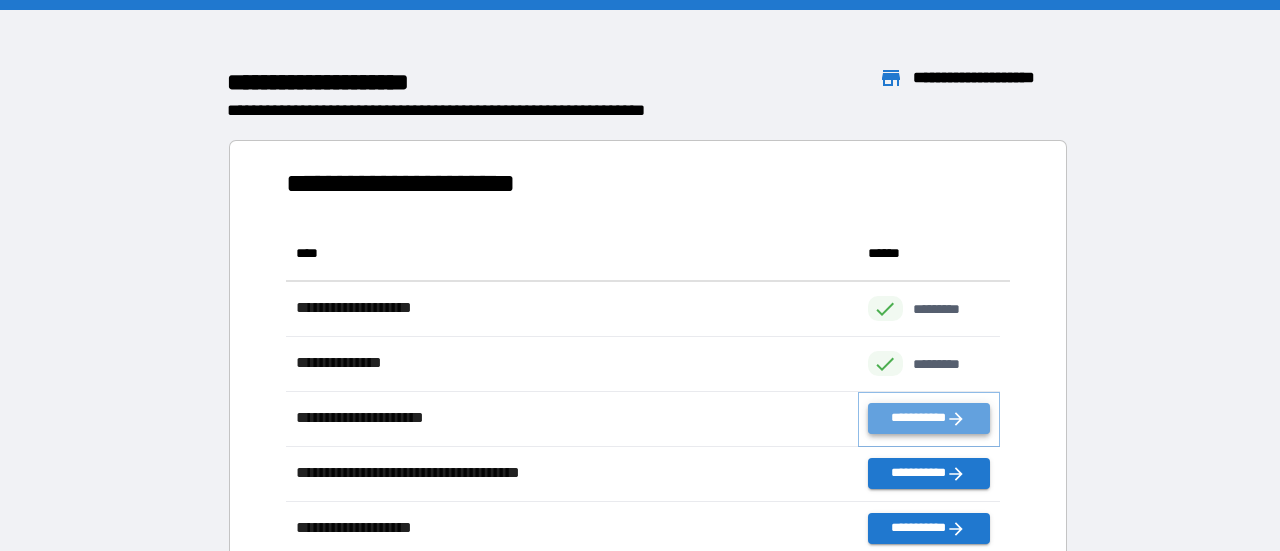 click on "**********" at bounding box center (929, 418) 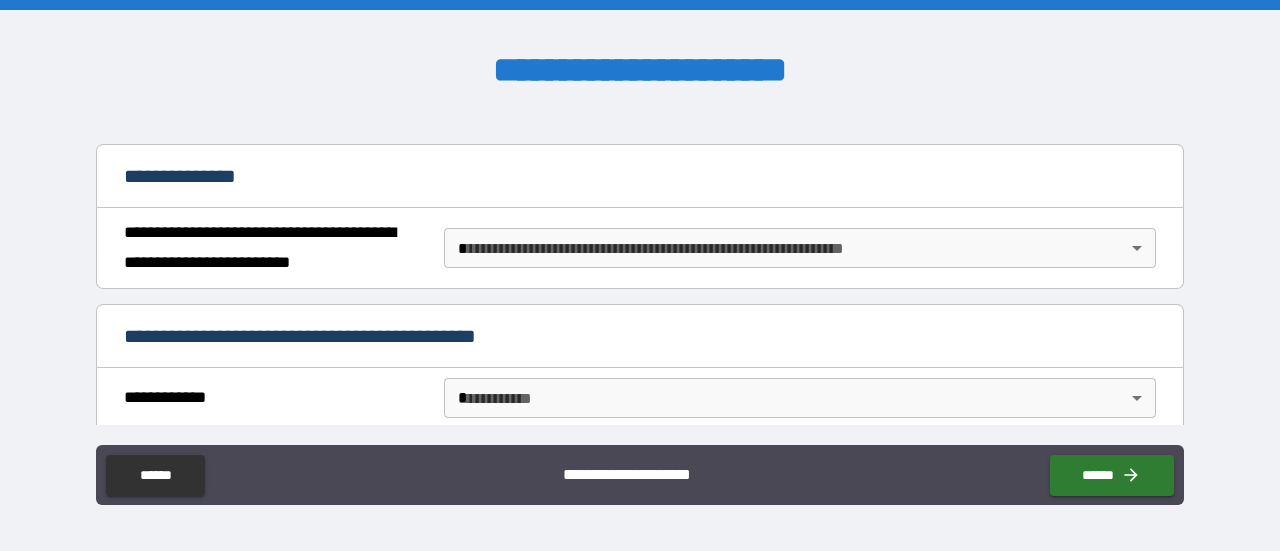 scroll, scrollTop: 200, scrollLeft: 0, axis: vertical 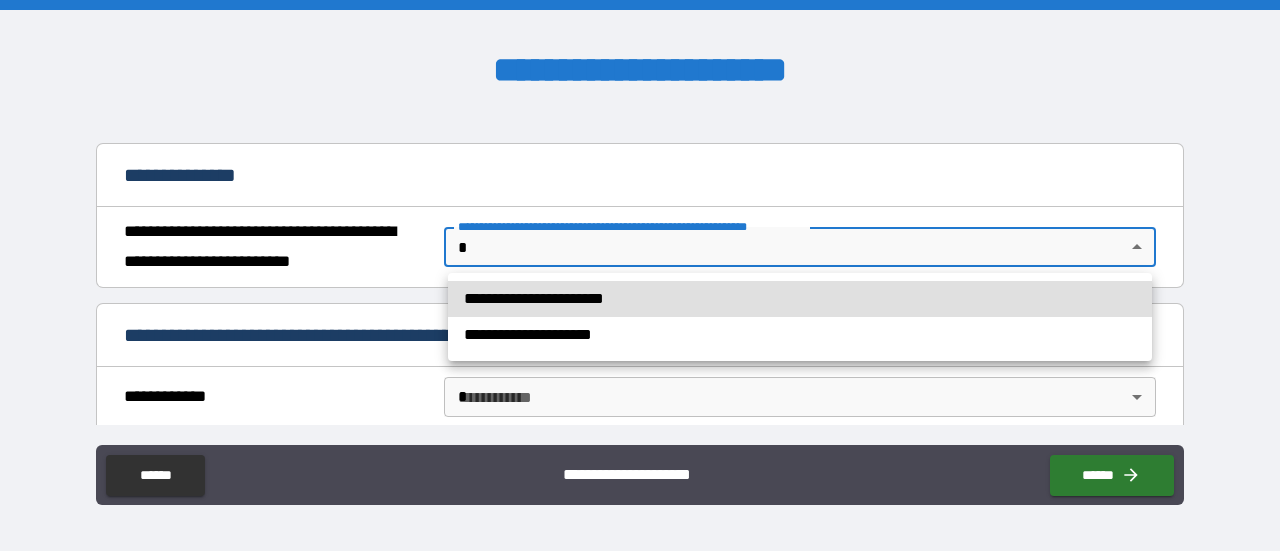 click on "**********" at bounding box center [640, 275] 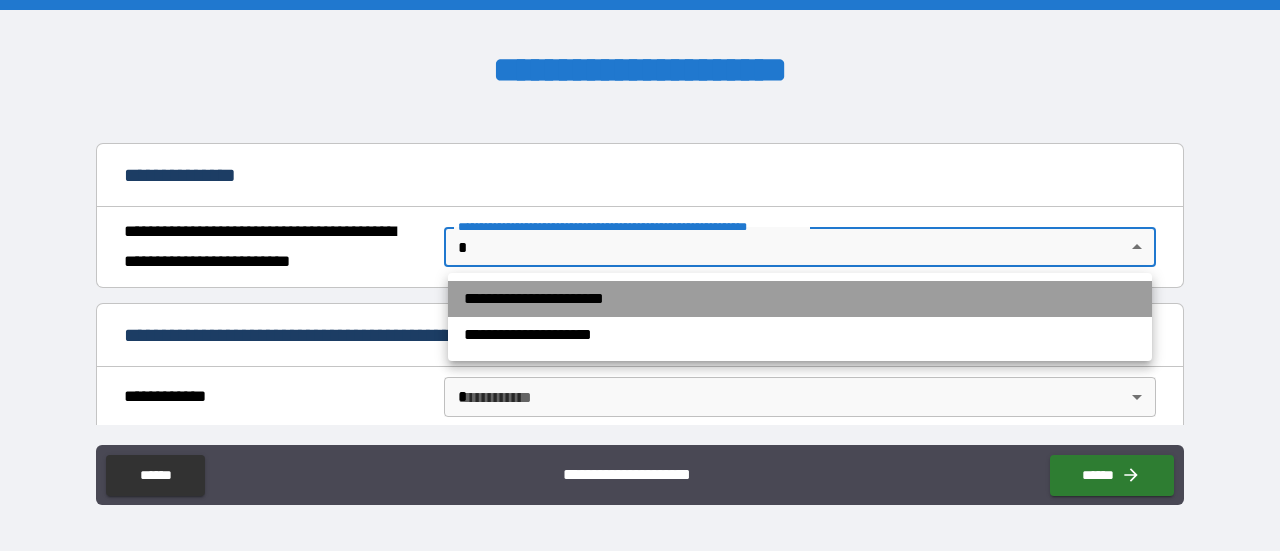 click on "**********" at bounding box center [800, 299] 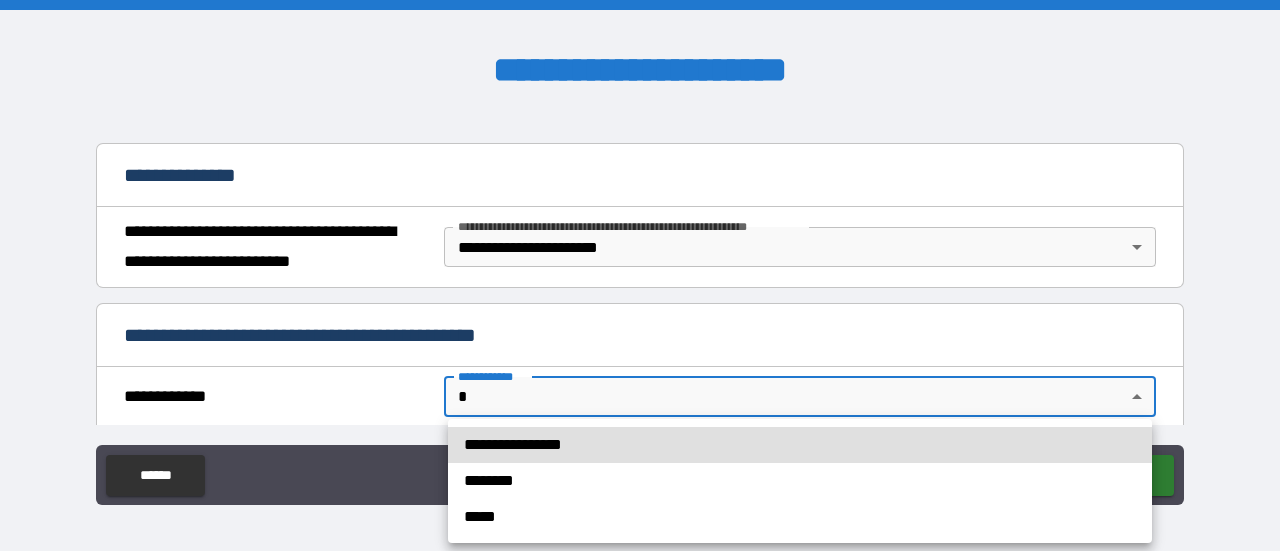 click on "**********" at bounding box center (640, 275) 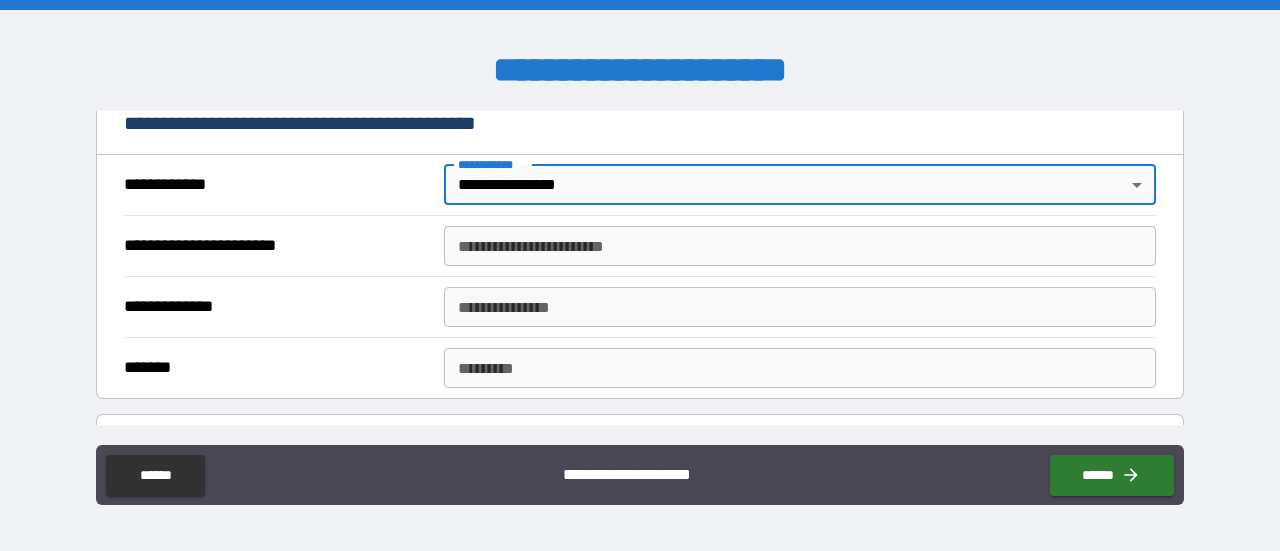 scroll, scrollTop: 418, scrollLeft: 0, axis: vertical 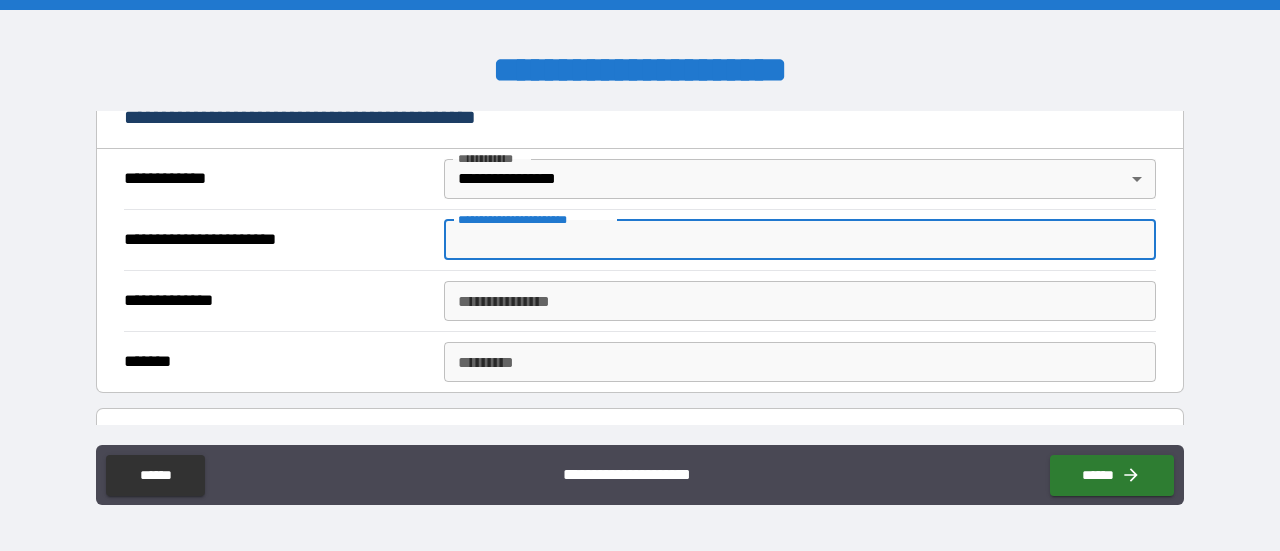 click on "**********" at bounding box center [800, 240] 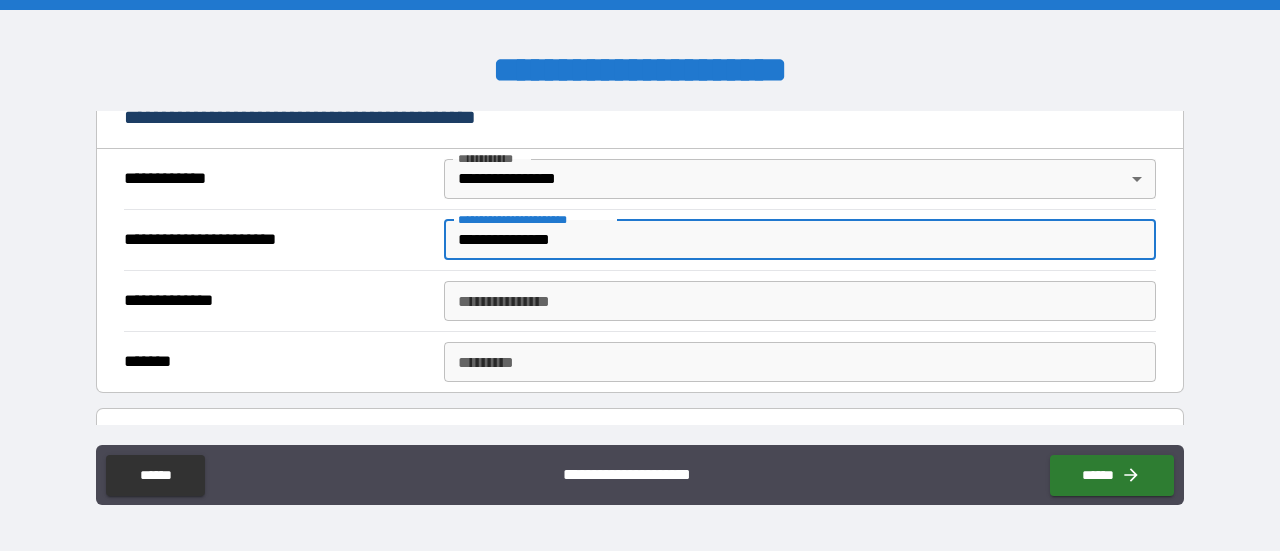 type on "**********" 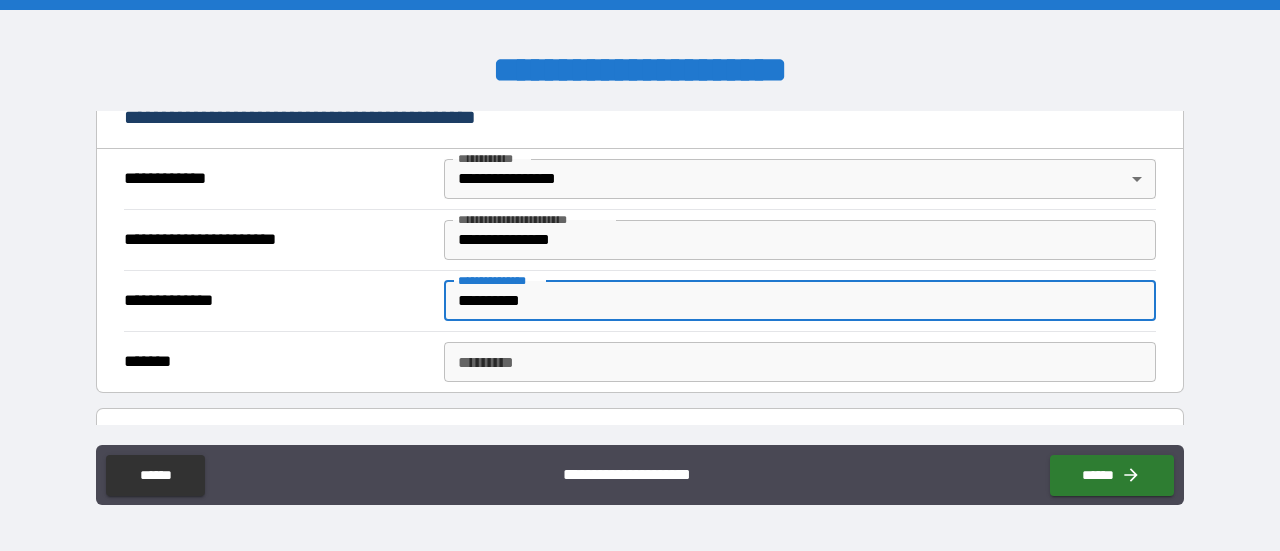 type on "**********" 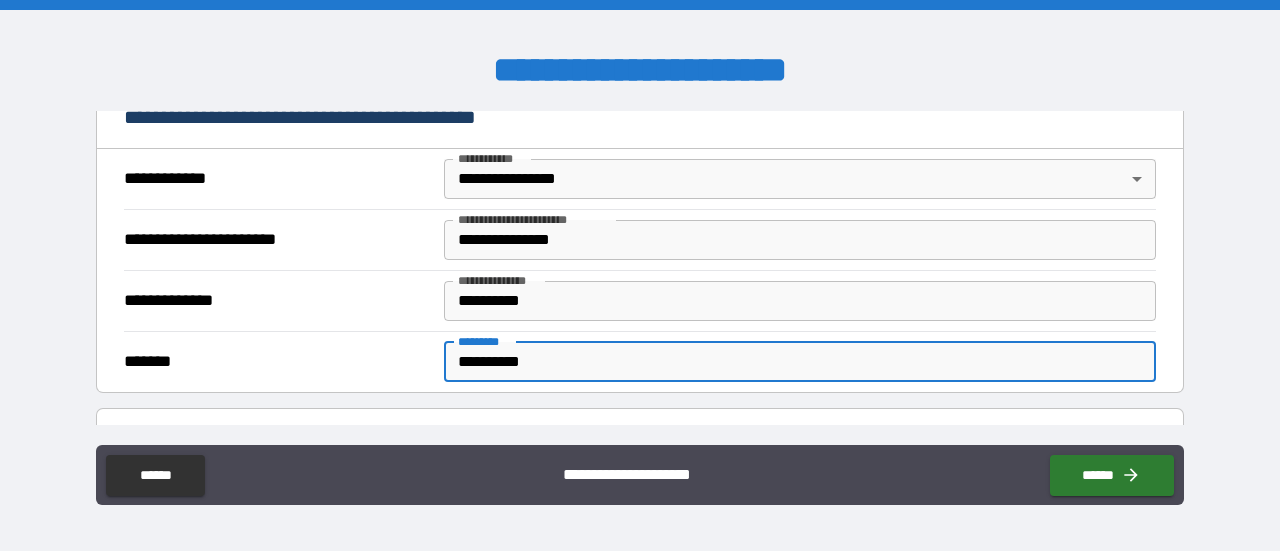 scroll, scrollTop: 476, scrollLeft: 0, axis: vertical 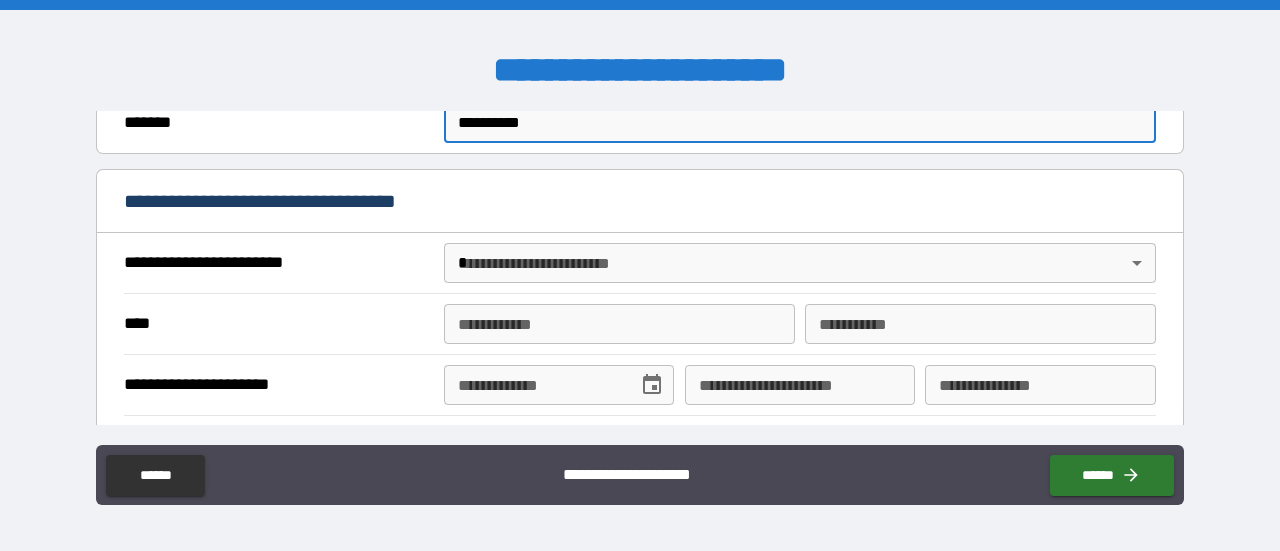 type on "**********" 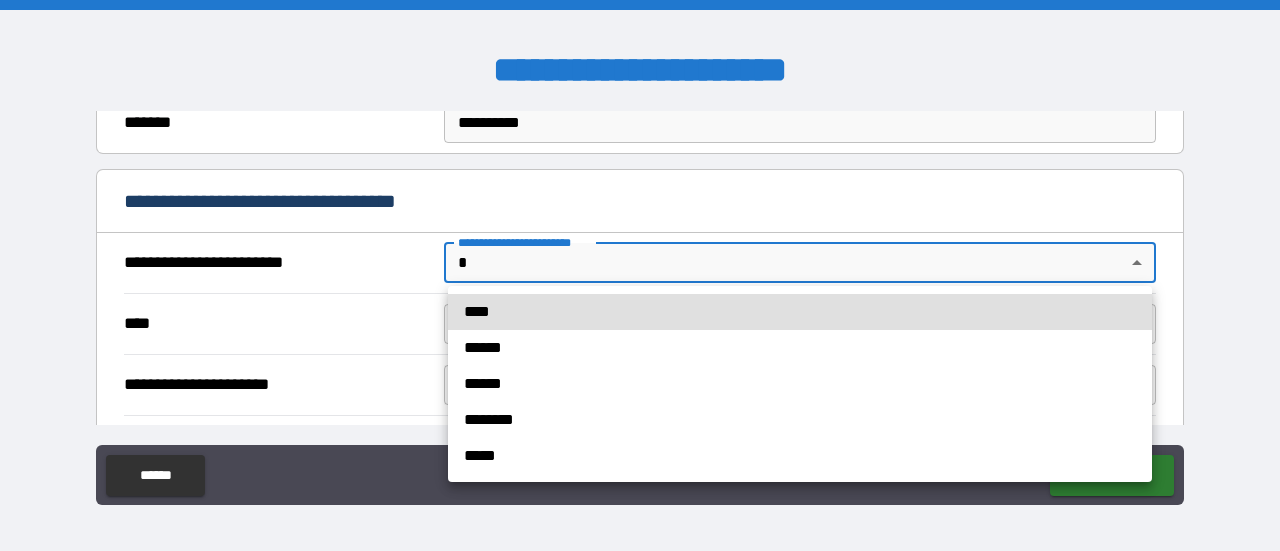 click on "**********" at bounding box center [640, 275] 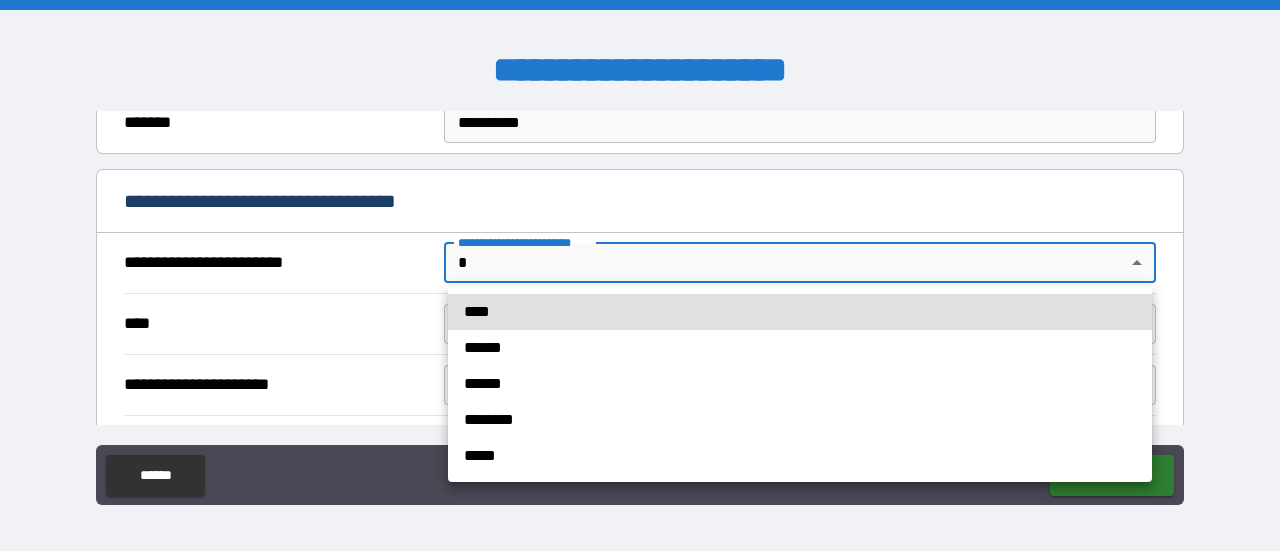 click on "******" at bounding box center (800, 384) 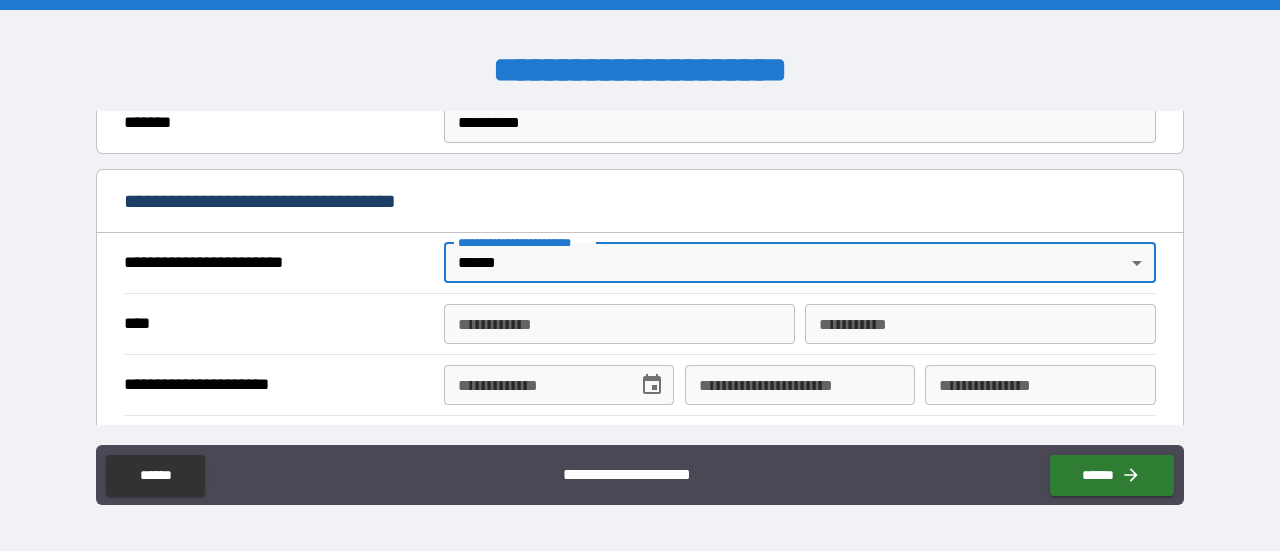 click on "**********" at bounding box center (619, 324) 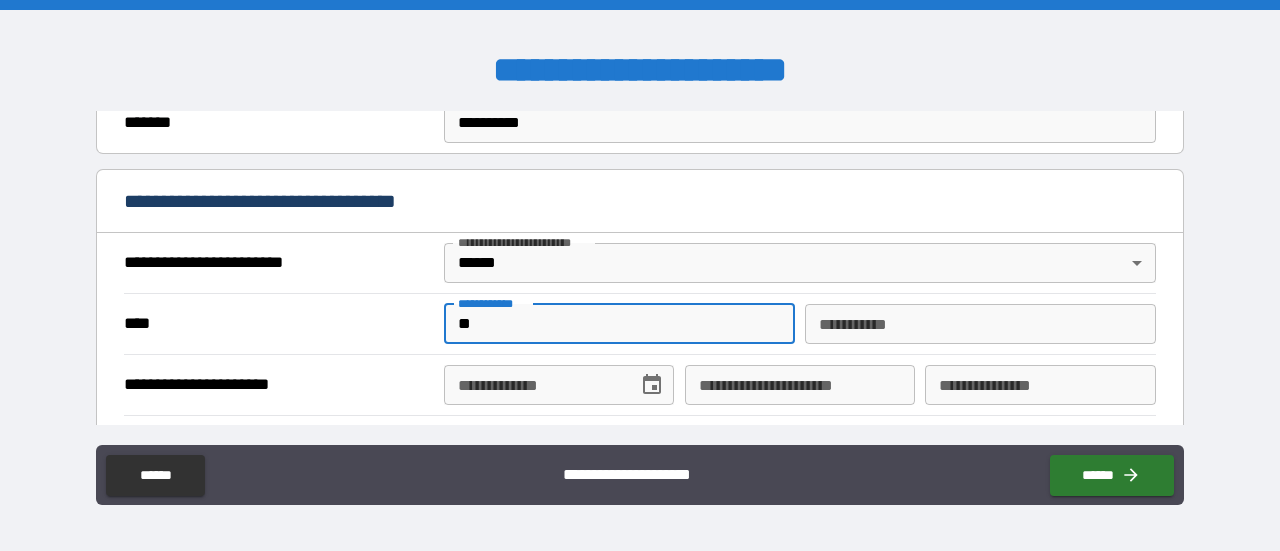 type on "*" 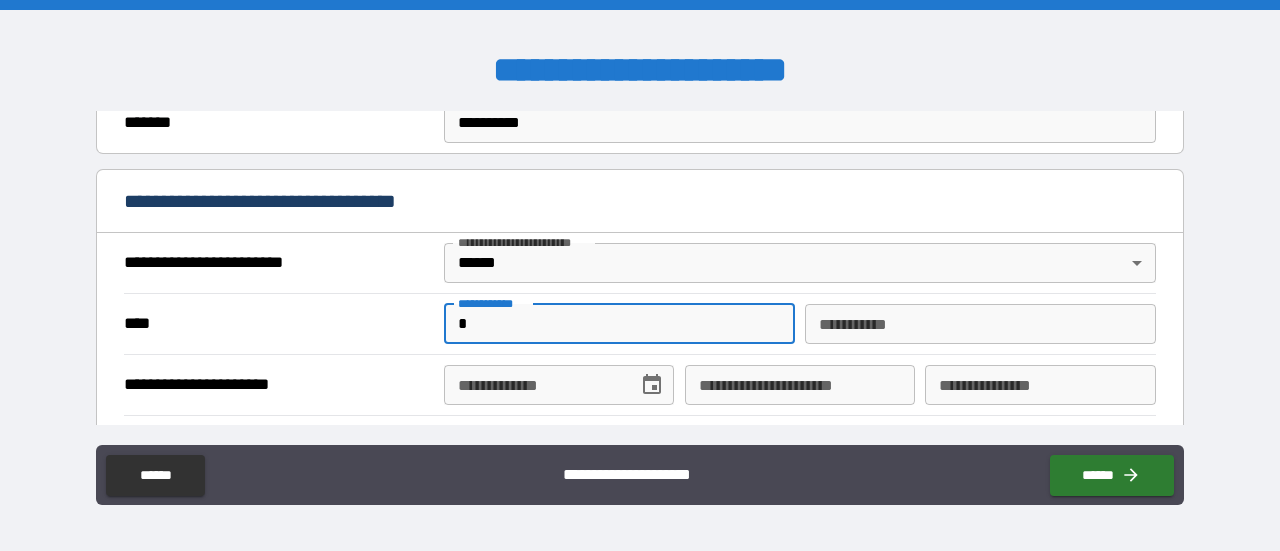 type 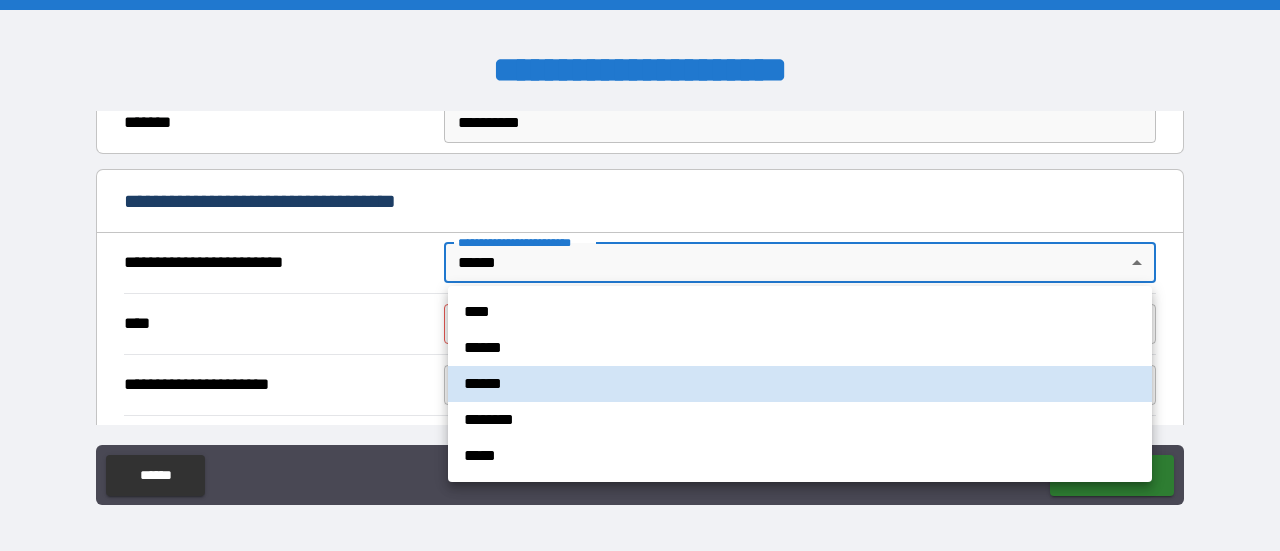 click on "**********" at bounding box center [640, 275] 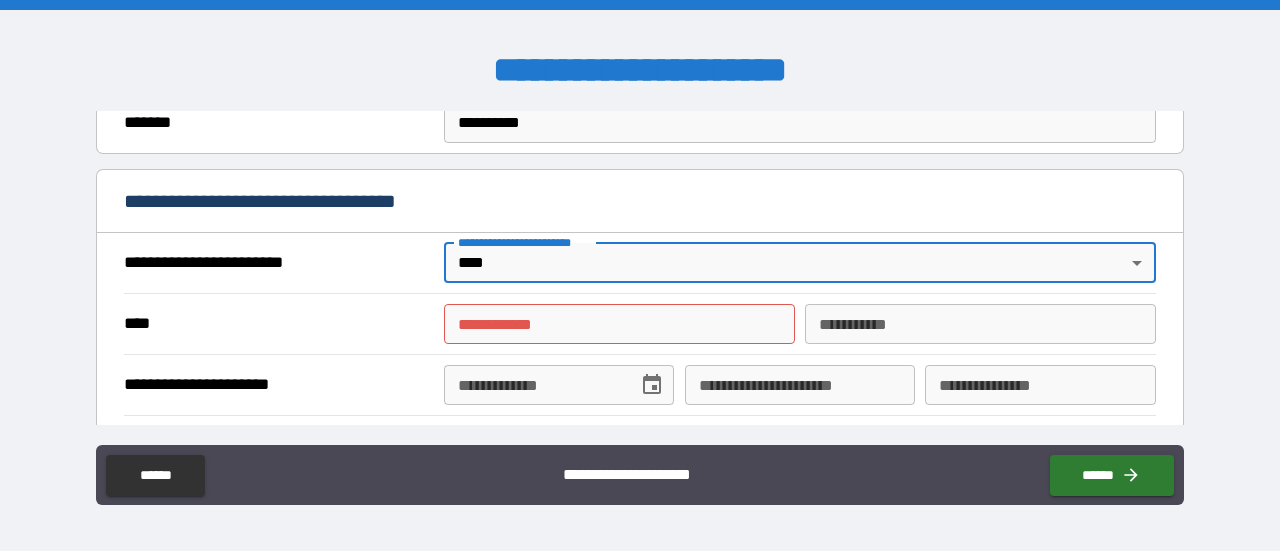click on "**********" at bounding box center [619, 324] 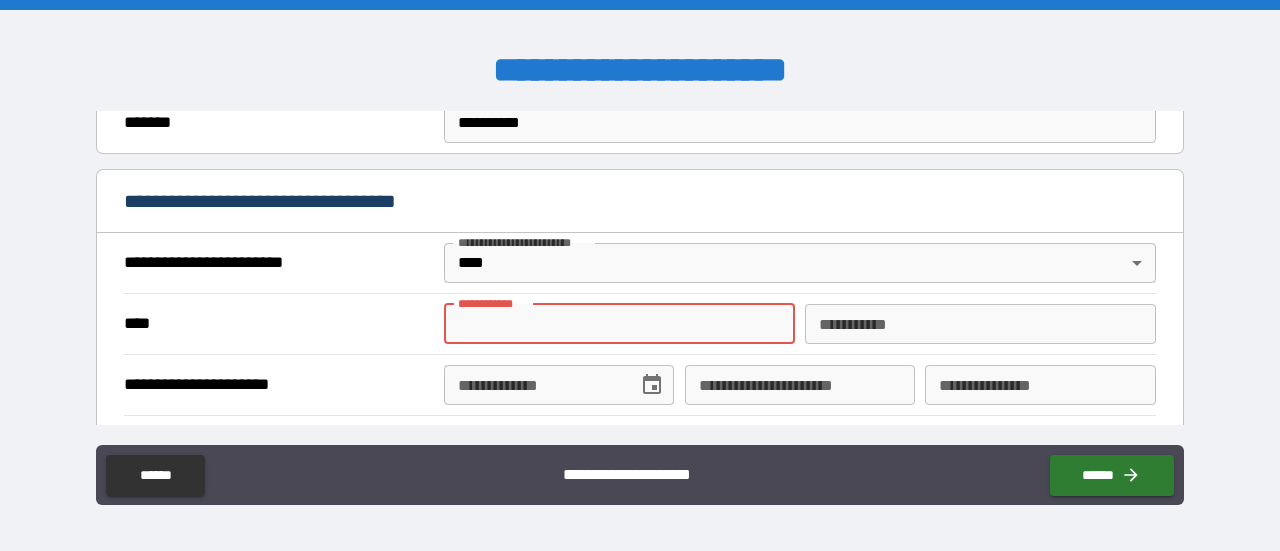 type on "********" 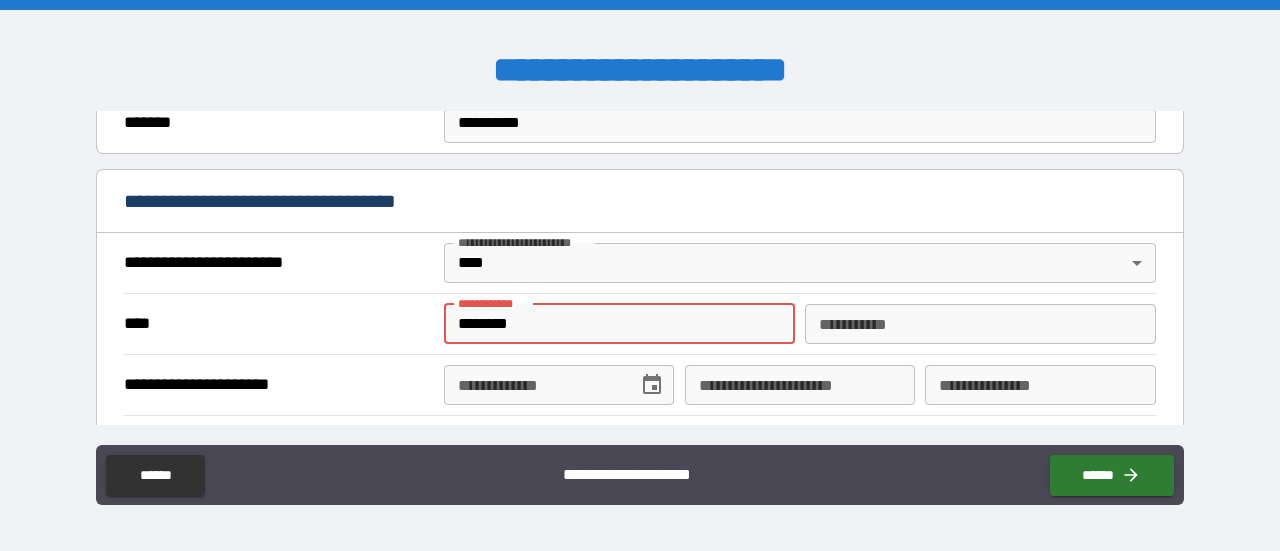 type on "********" 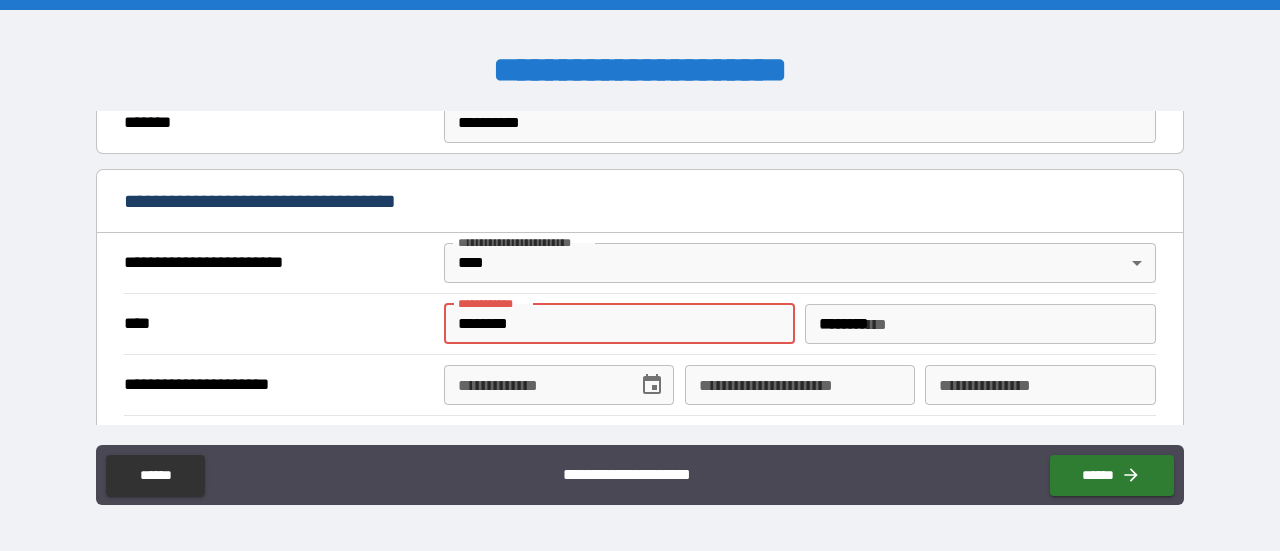 type on "**********" 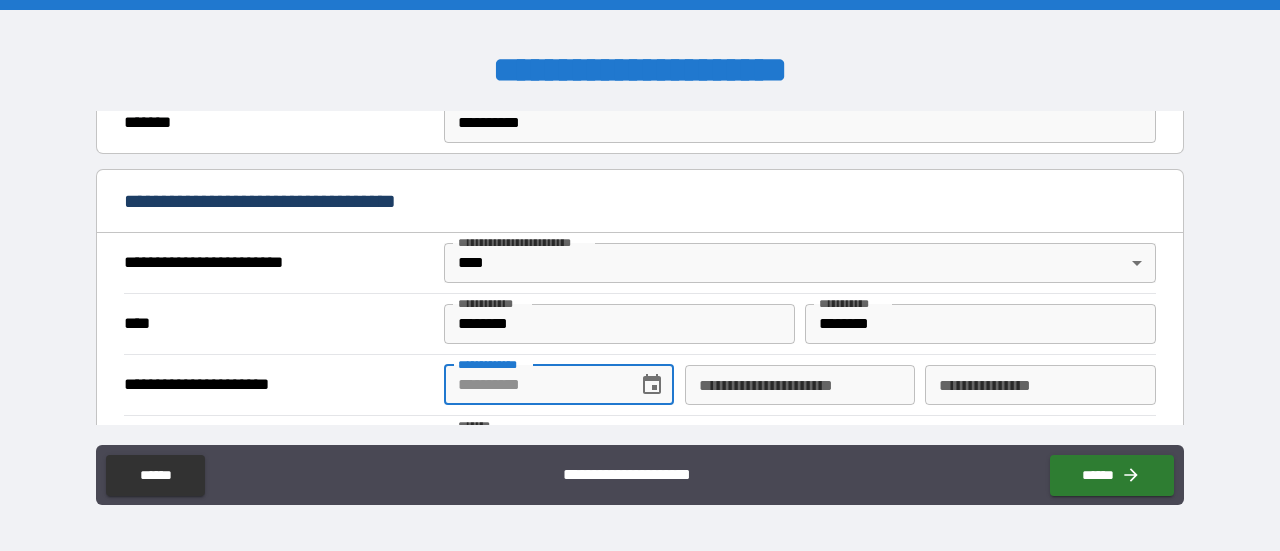 click on "**********" at bounding box center (534, 385) 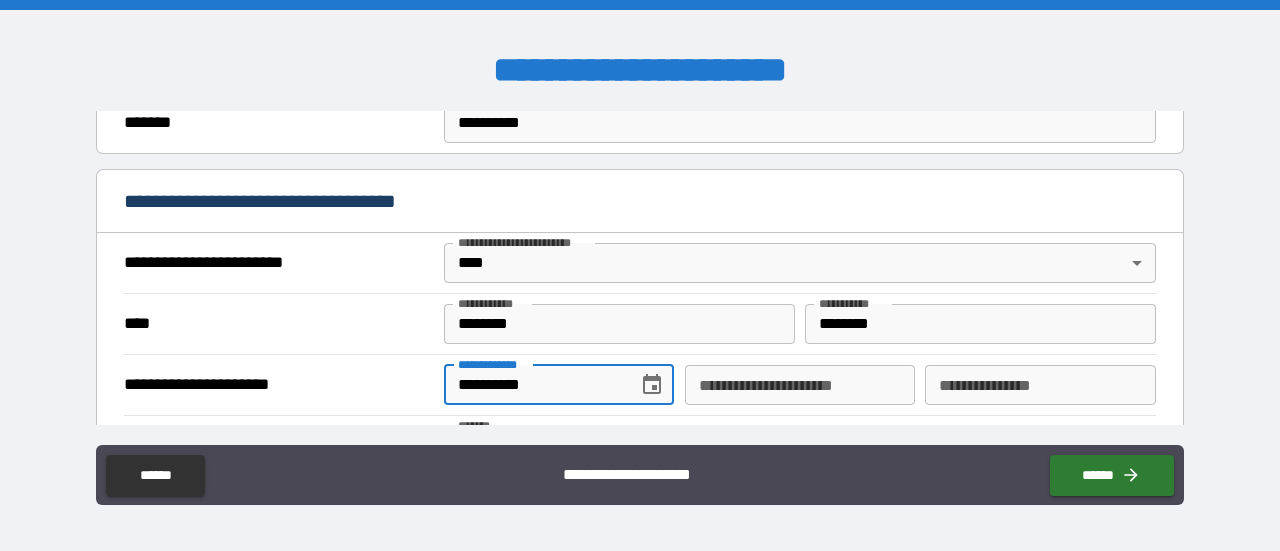type on "**********" 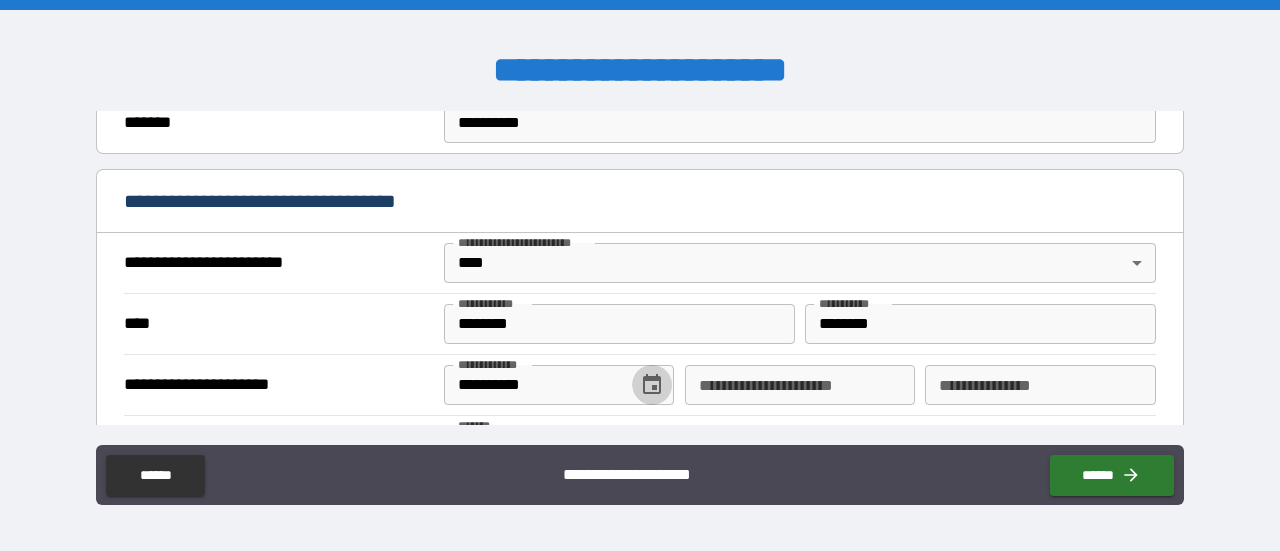type 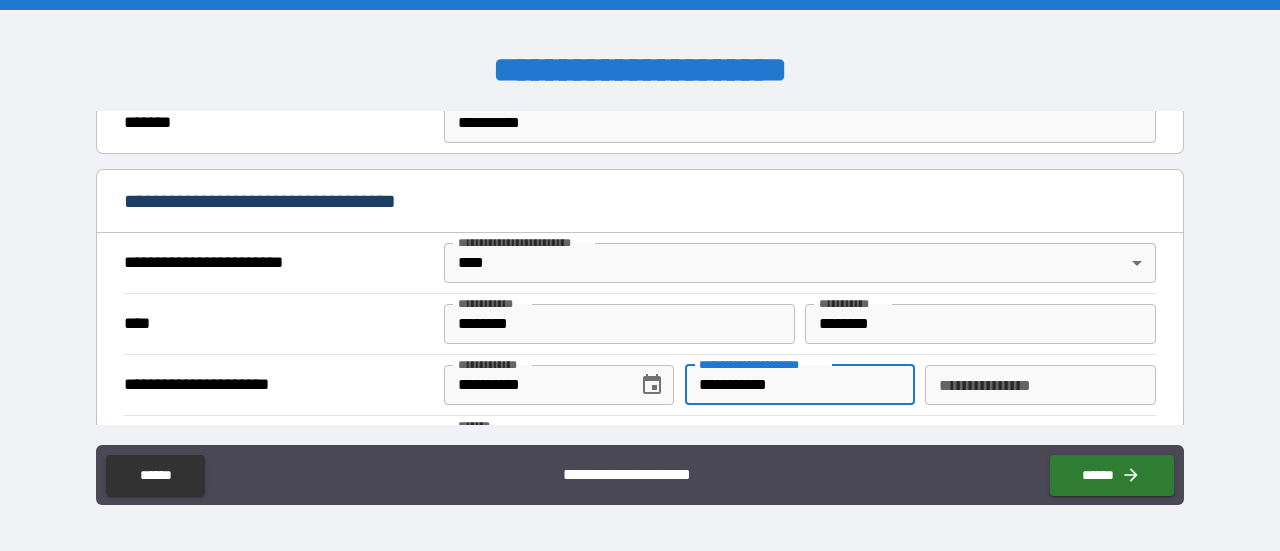 type on "**********" 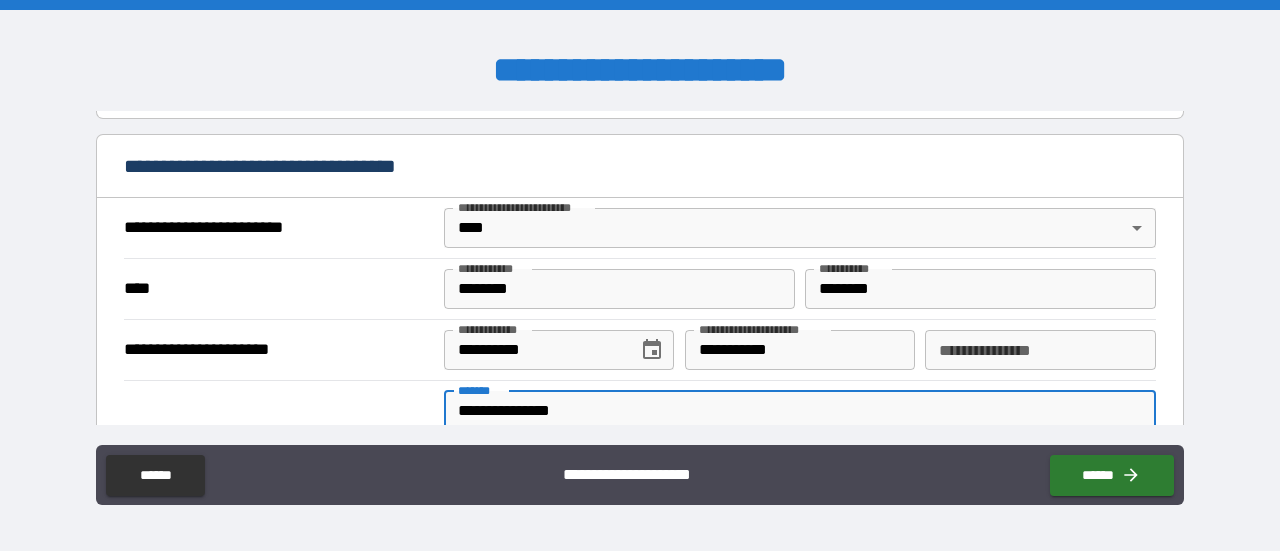 scroll, scrollTop: 876, scrollLeft: 0, axis: vertical 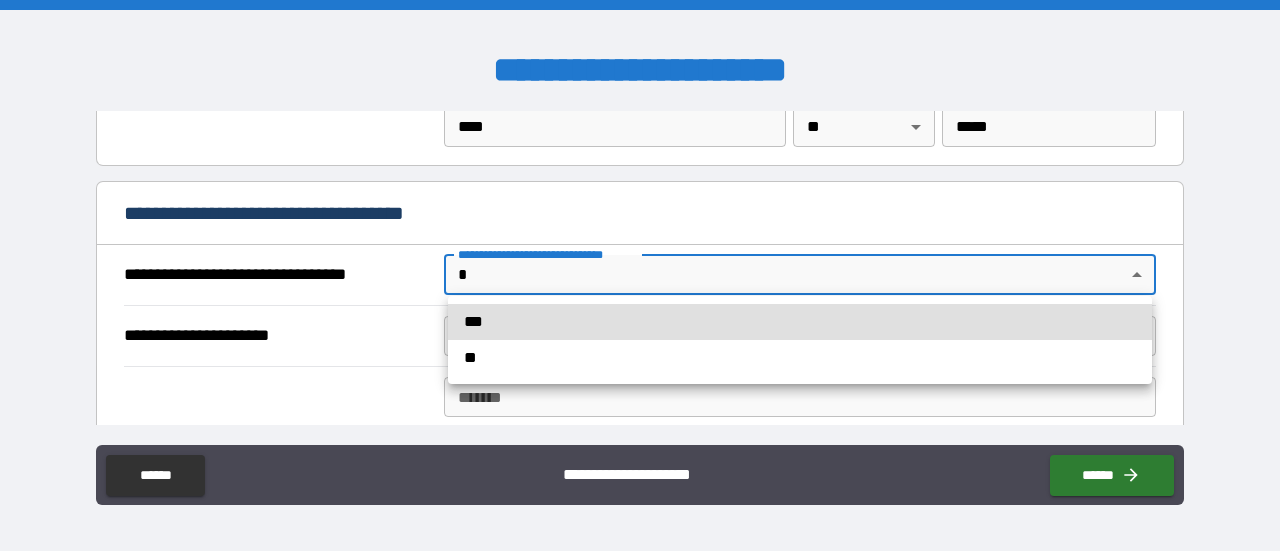click on "**********" at bounding box center (640, 275) 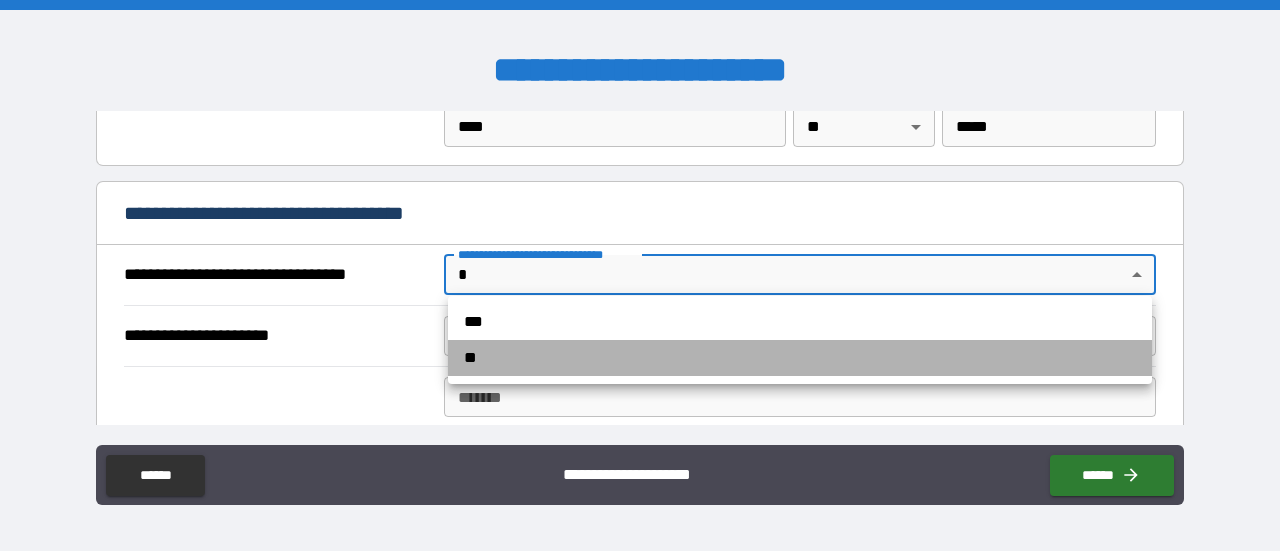click on "**" at bounding box center [800, 358] 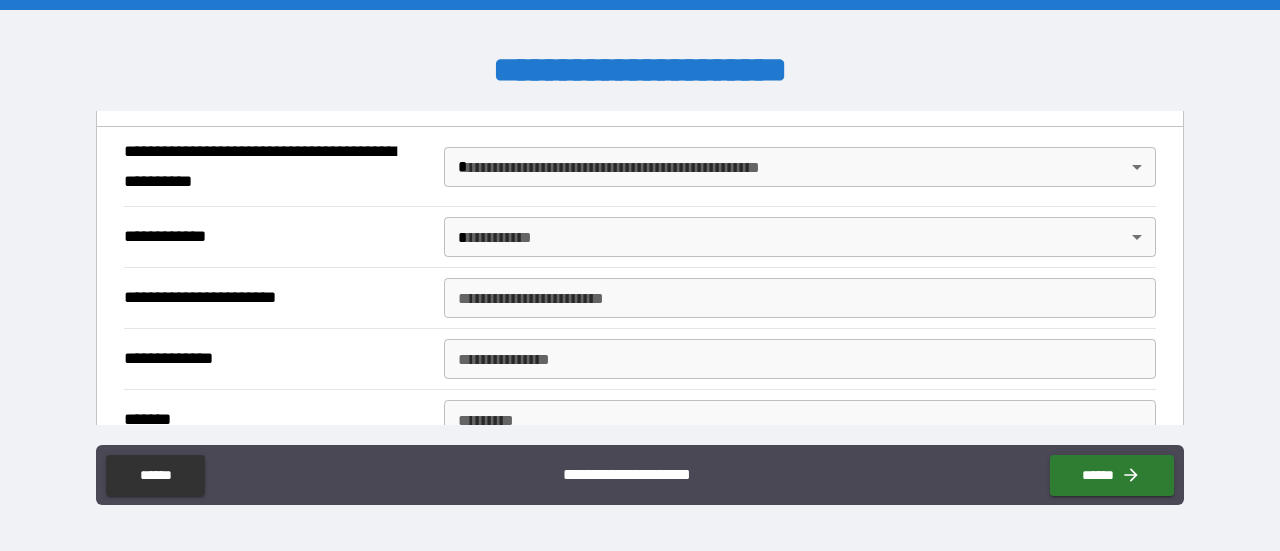 scroll, scrollTop: 1335, scrollLeft: 0, axis: vertical 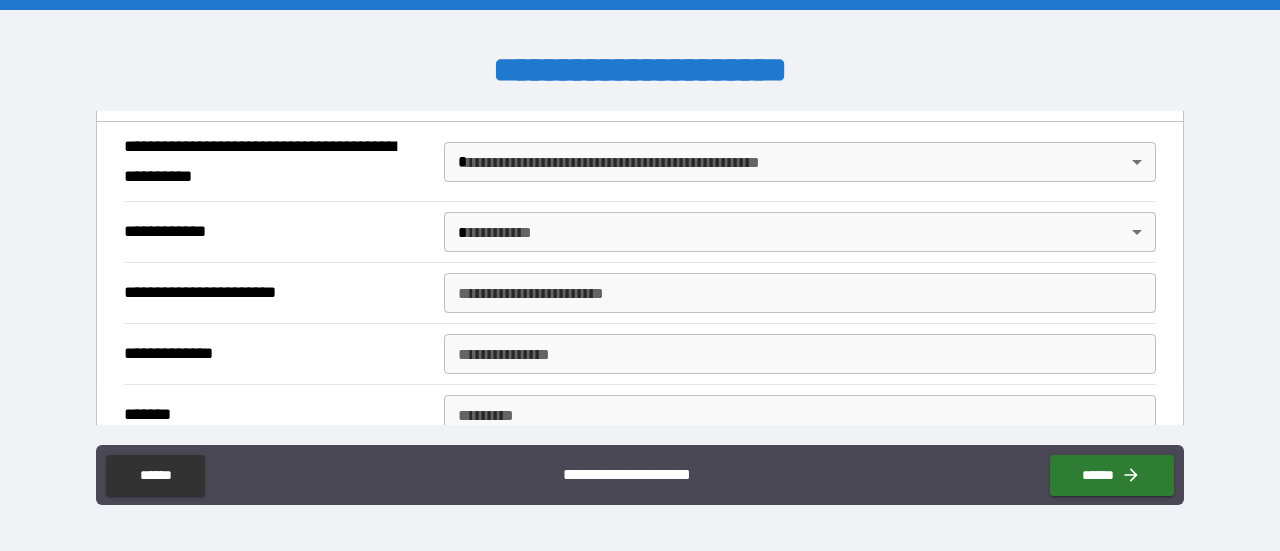 click on "**********" at bounding box center [640, 275] 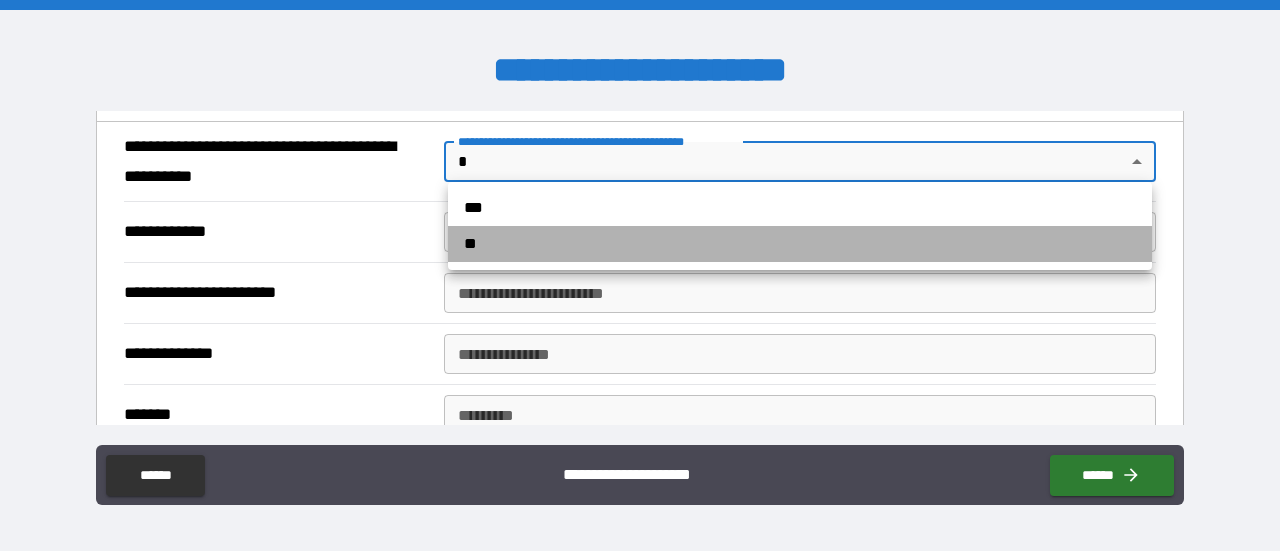 click on "**" at bounding box center (800, 244) 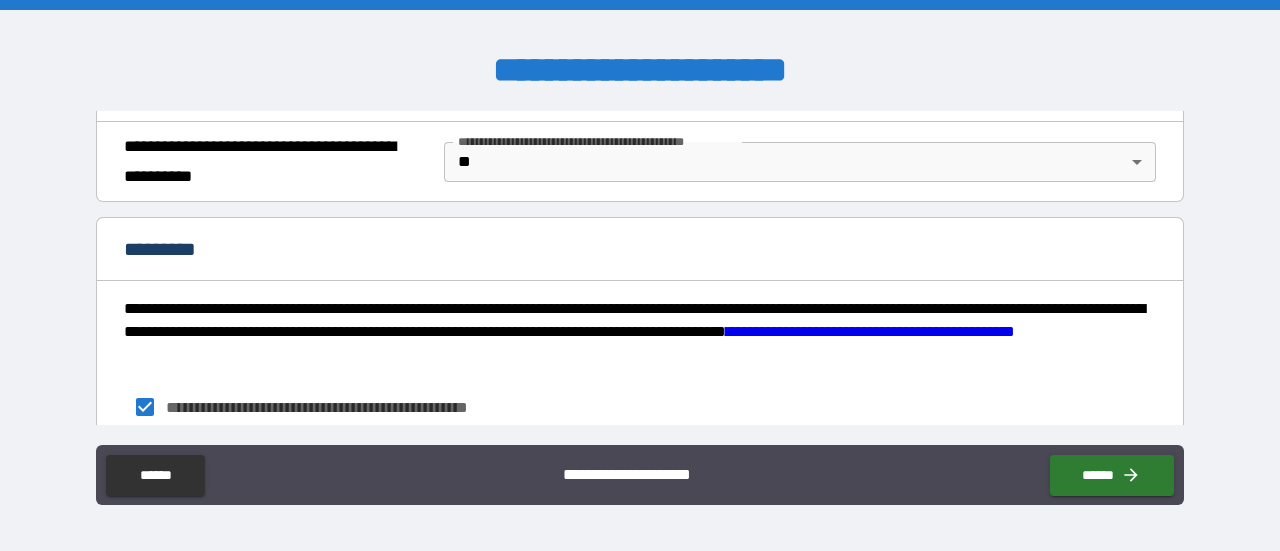 scroll, scrollTop: 1460, scrollLeft: 0, axis: vertical 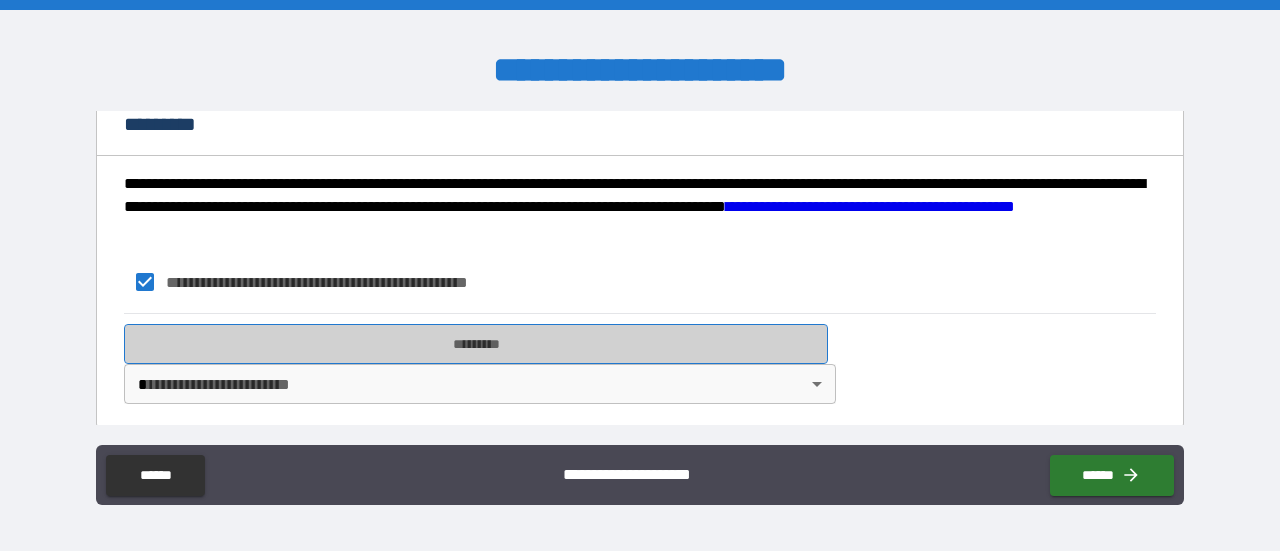 click on "*********" at bounding box center (476, 344) 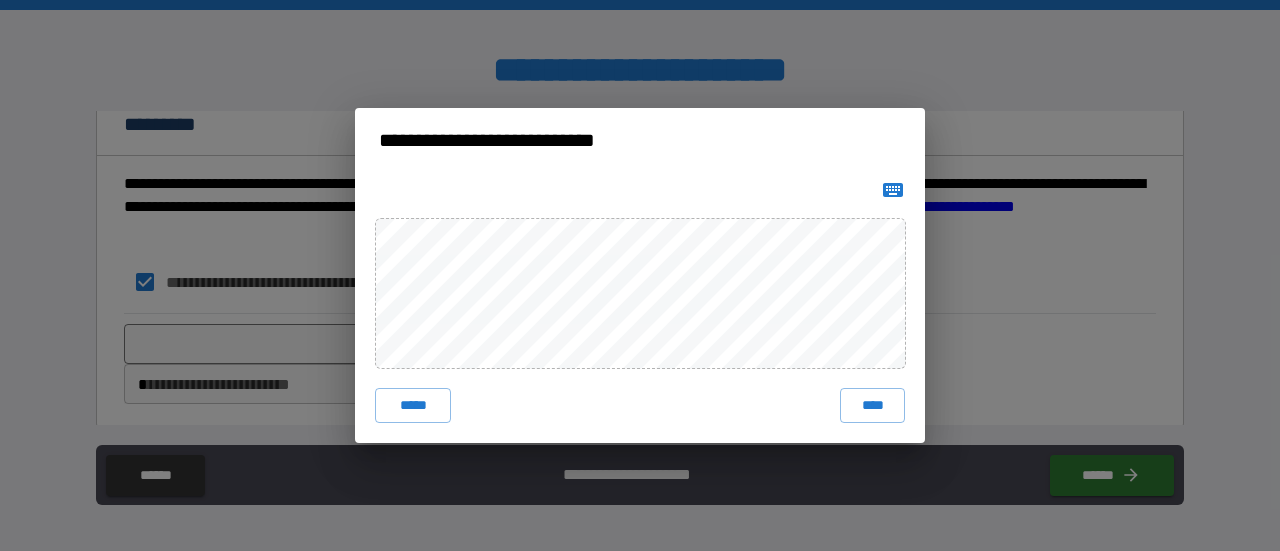 click on "***** ****" at bounding box center (640, 308) 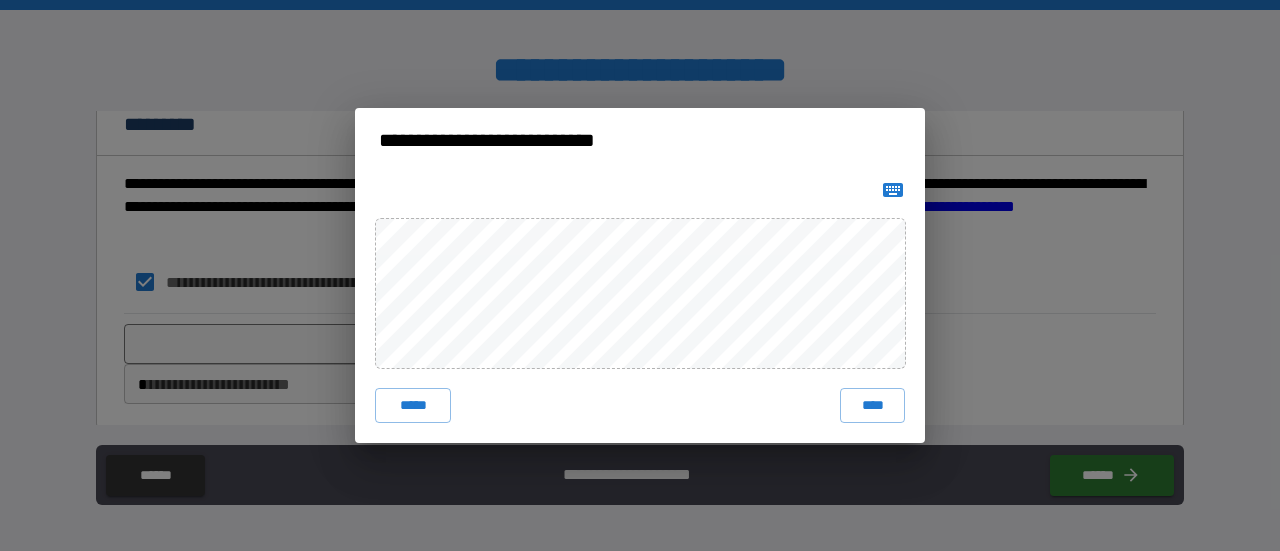 click on "***** ****" at bounding box center (640, 308) 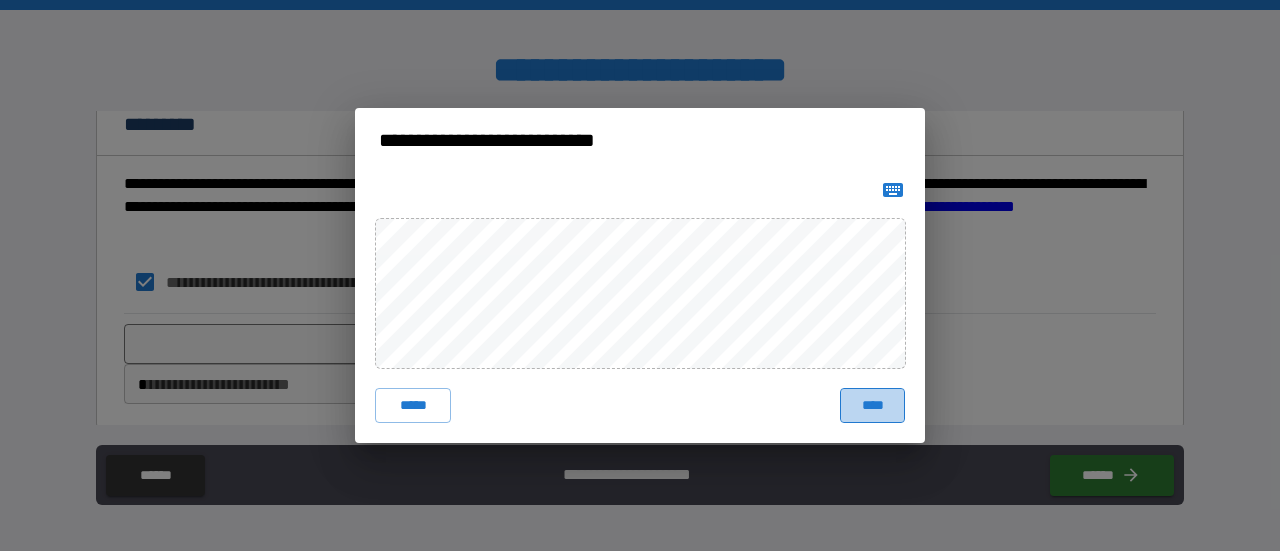 click on "****" at bounding box center (872, 406) 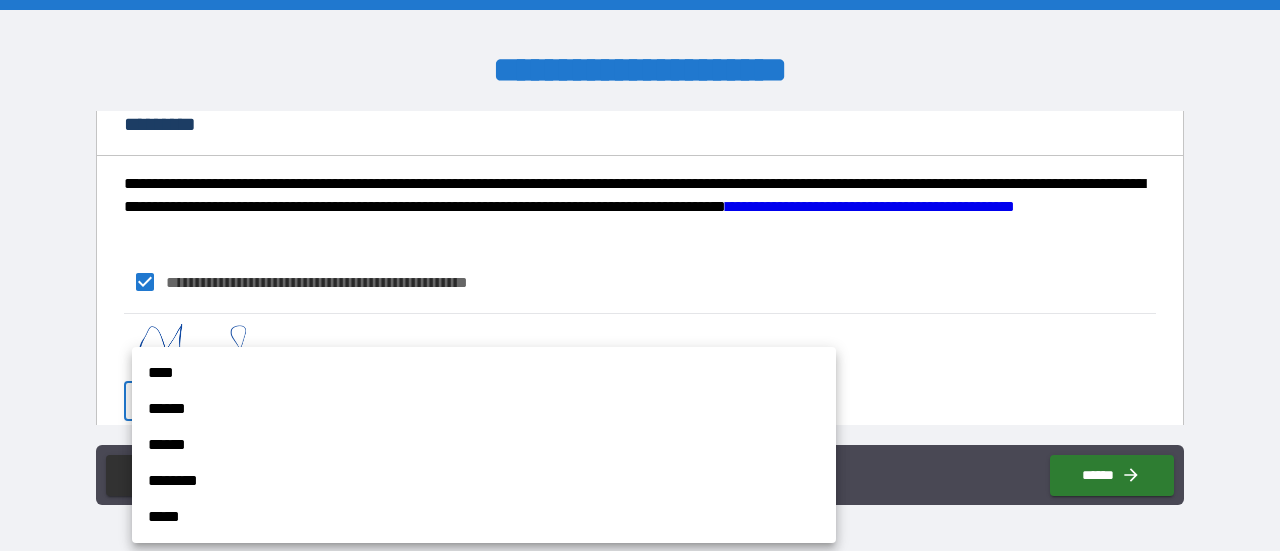 click on "**********" at bounding box center [640, 275] 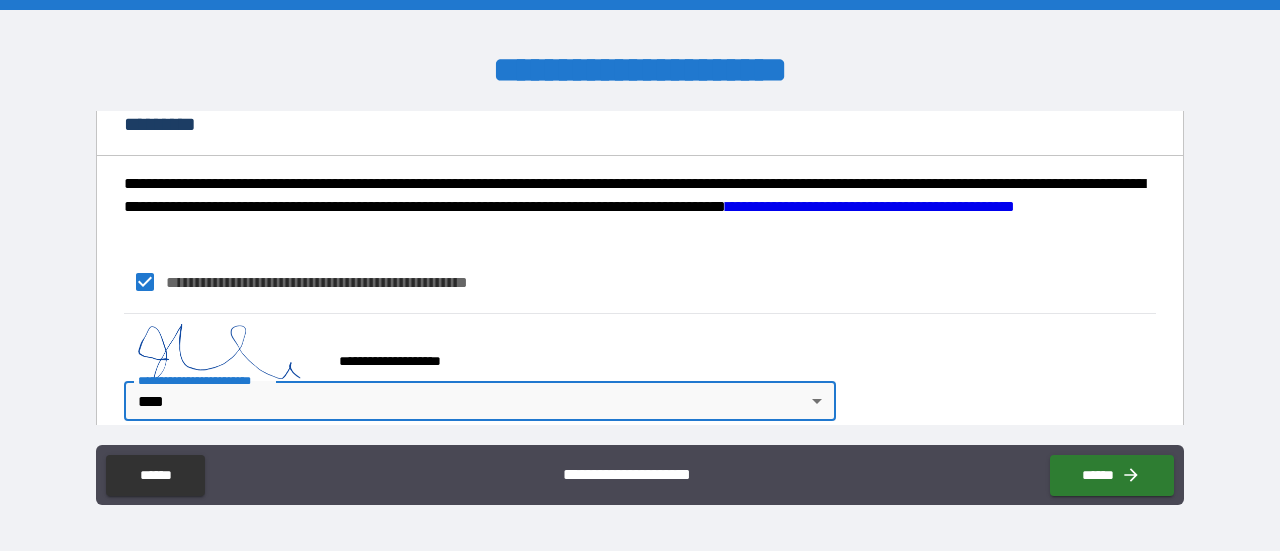 scroll, scrollTop: 1477, scrollLeft: 0, axis: vertical 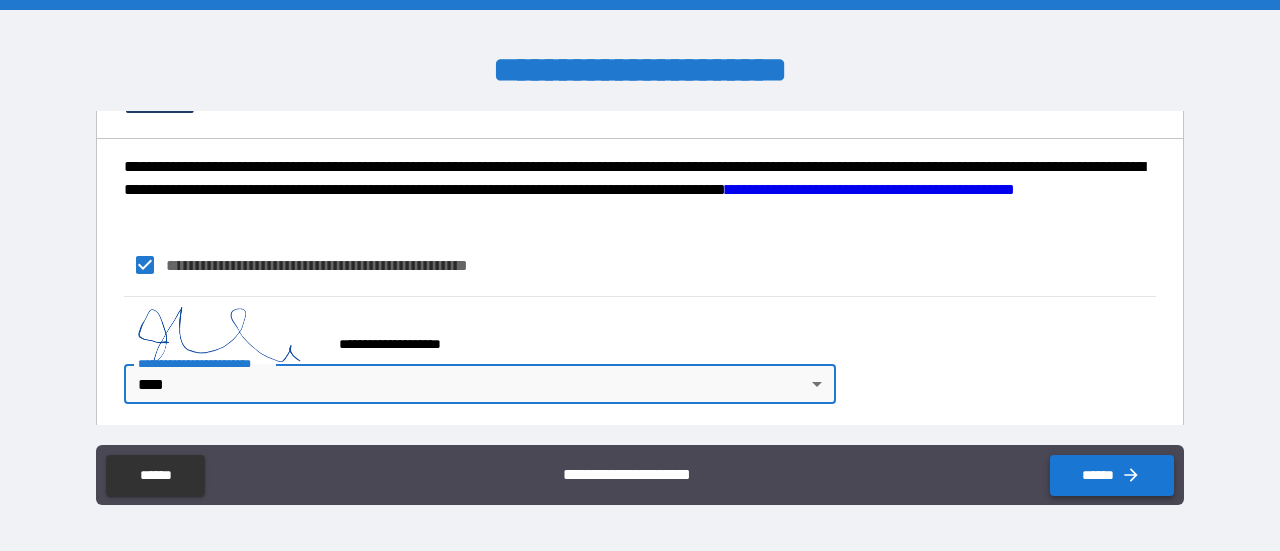 click 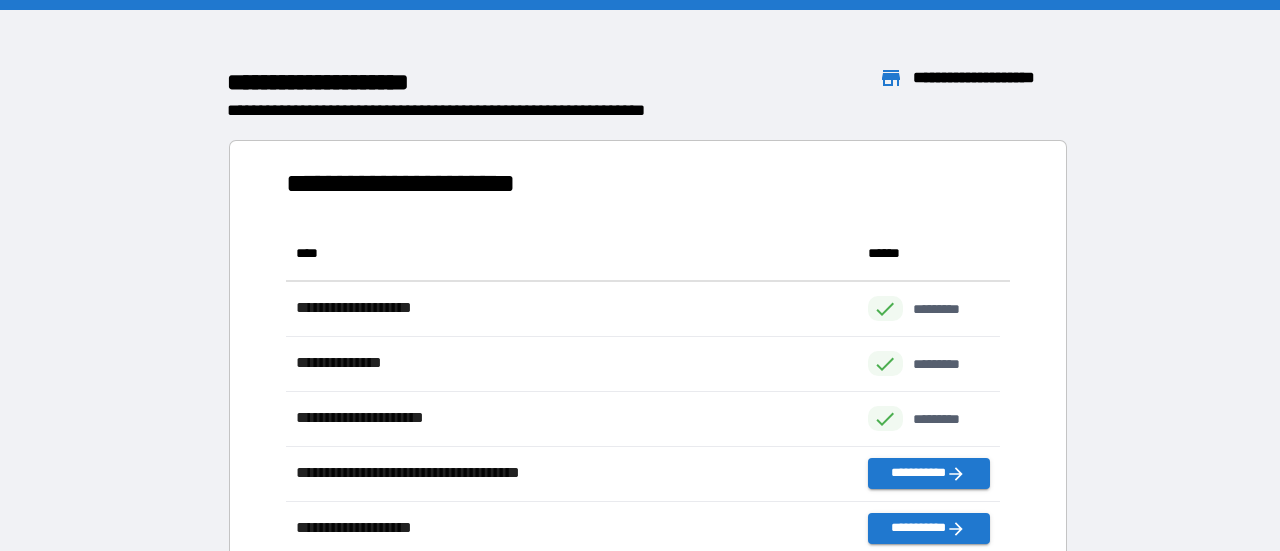 scroll, scrollTop: 16, scrollLeft: 16, axis: both 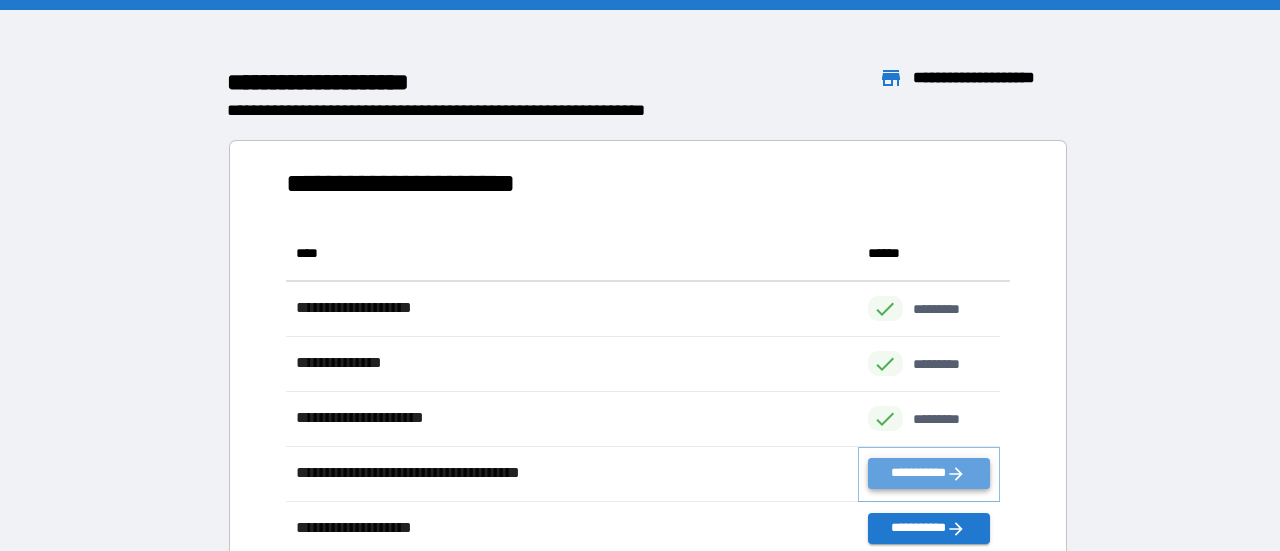 click on "**********" at bounding box center (929, 473) 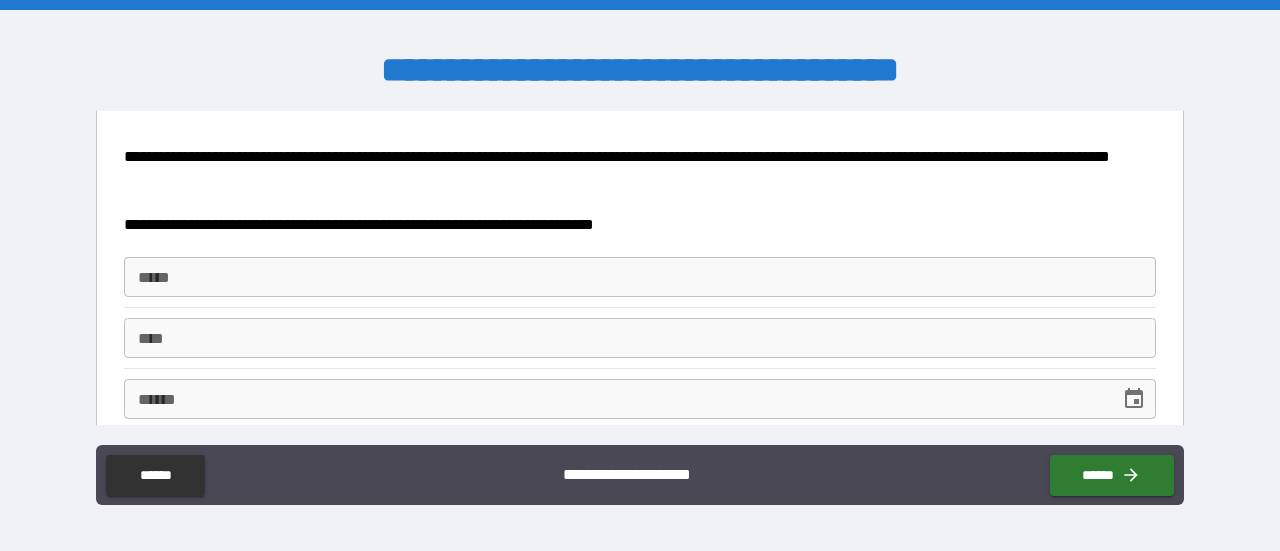 scroll, scrollTop: 401, scrollLeft: 0, axis: vertical 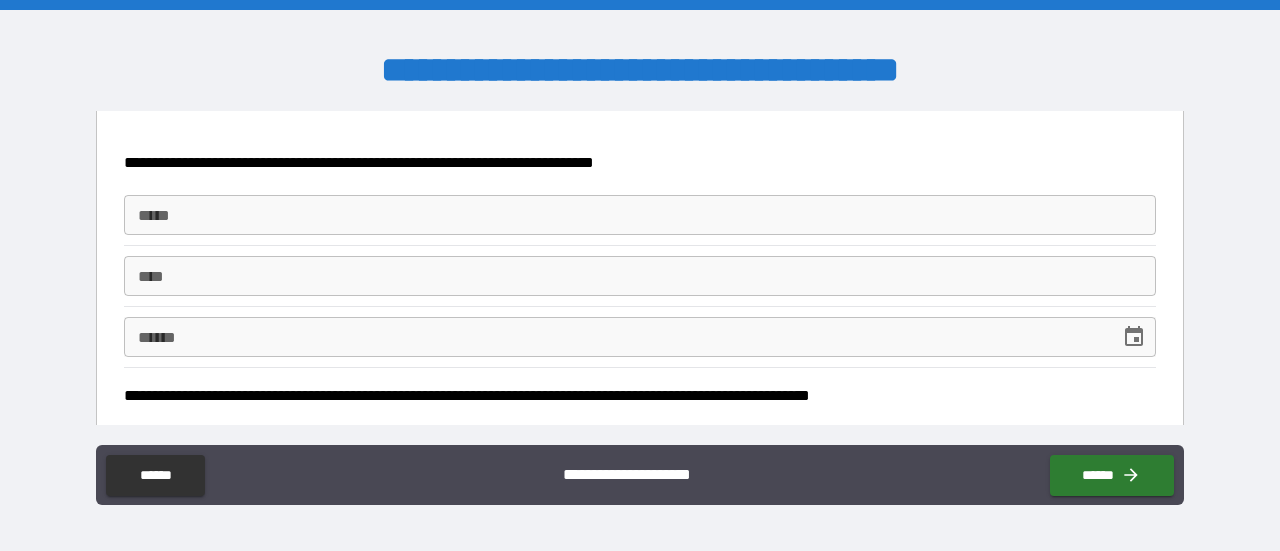 click on "*****" at bounding box center (640, 215) 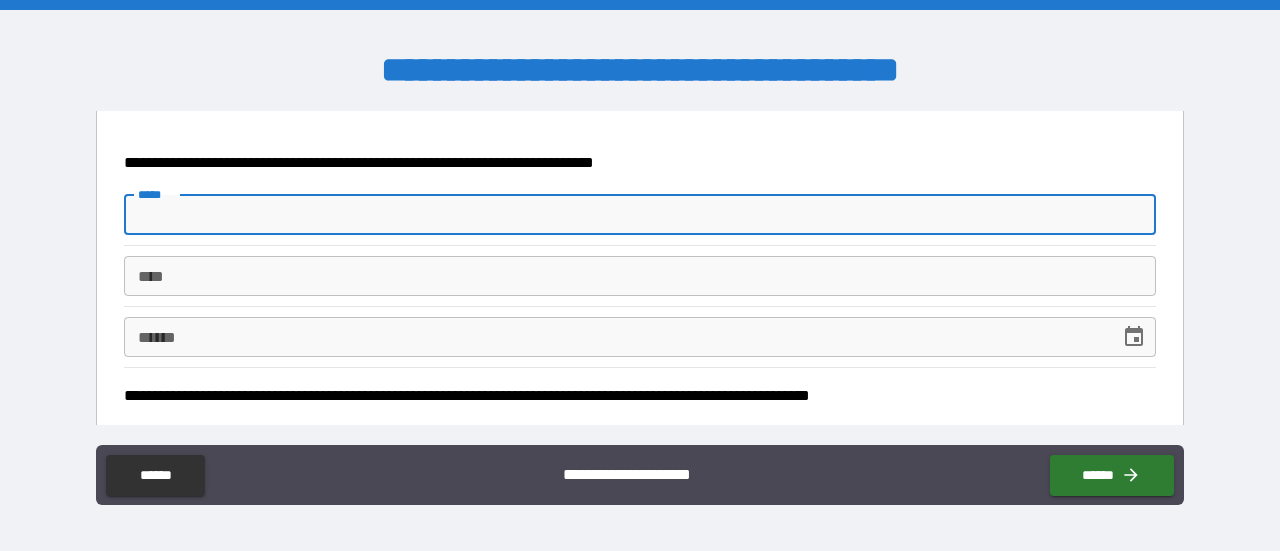 type on "*" 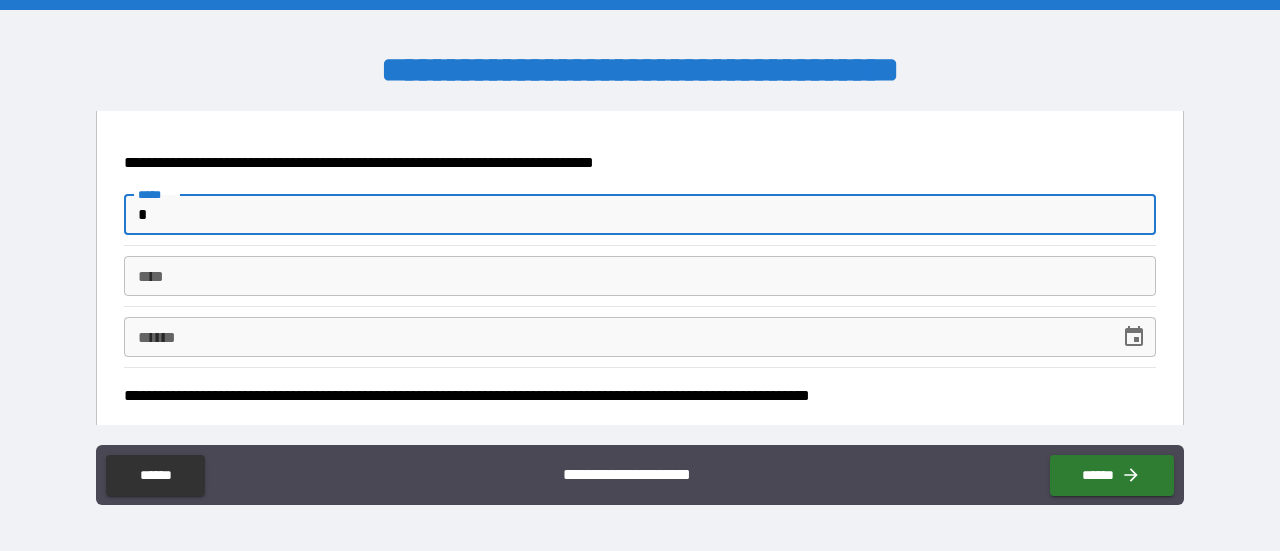 type on "**" 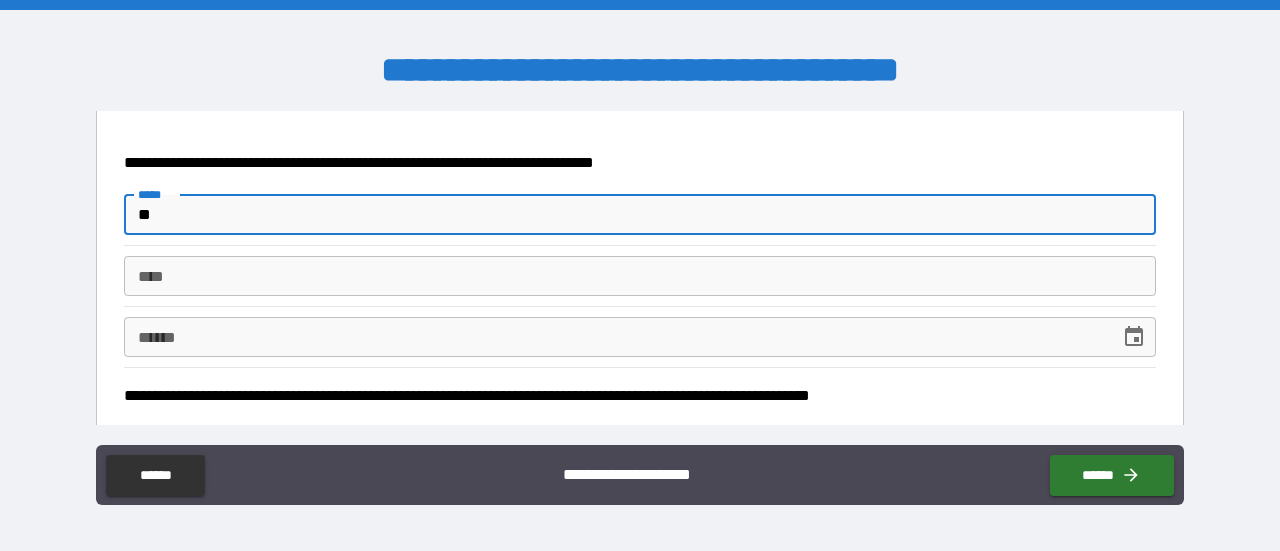 type on "*" 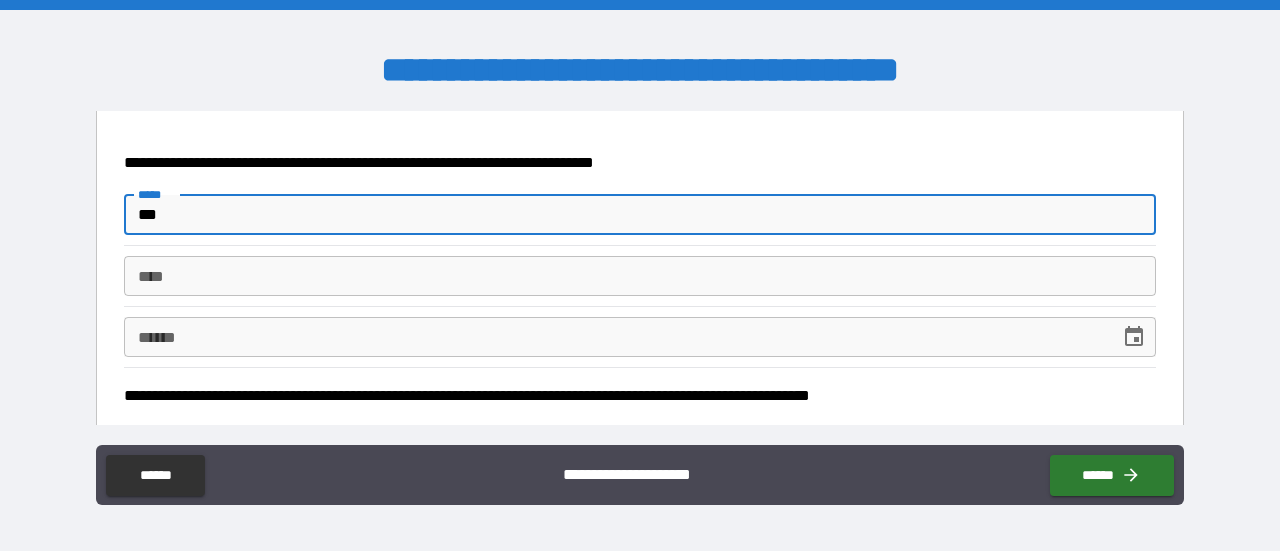 type on "****" 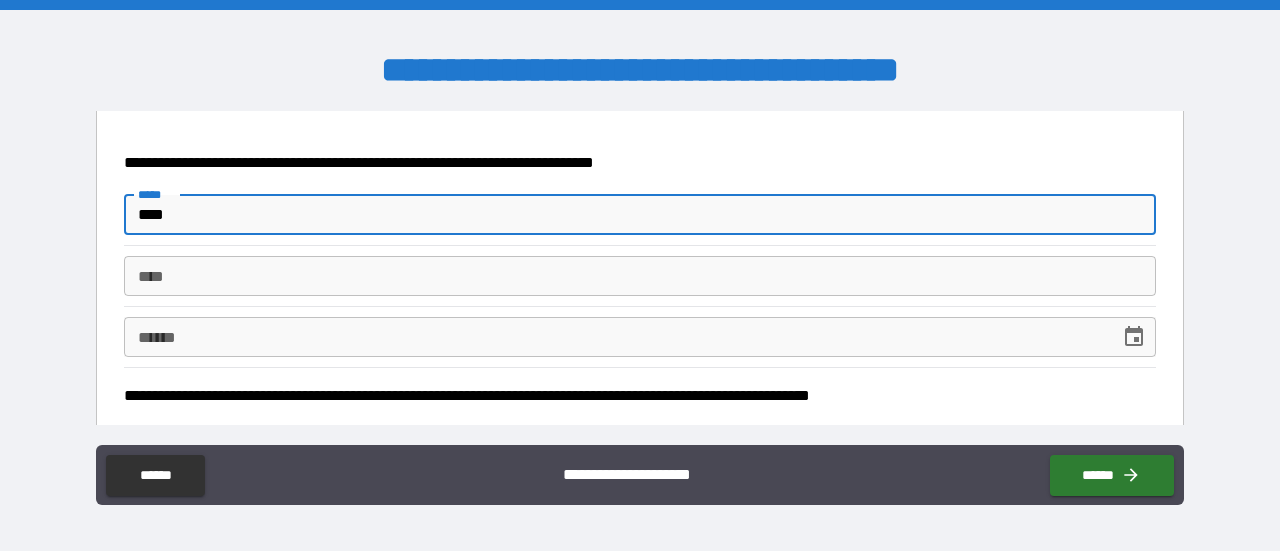 type on "*****" 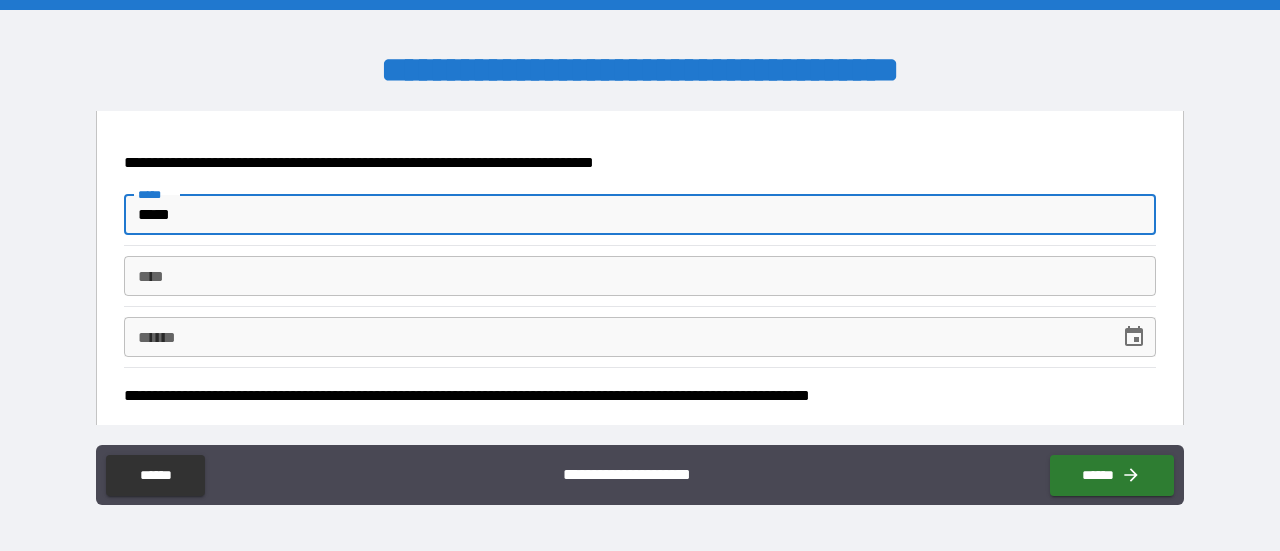 type on "******" 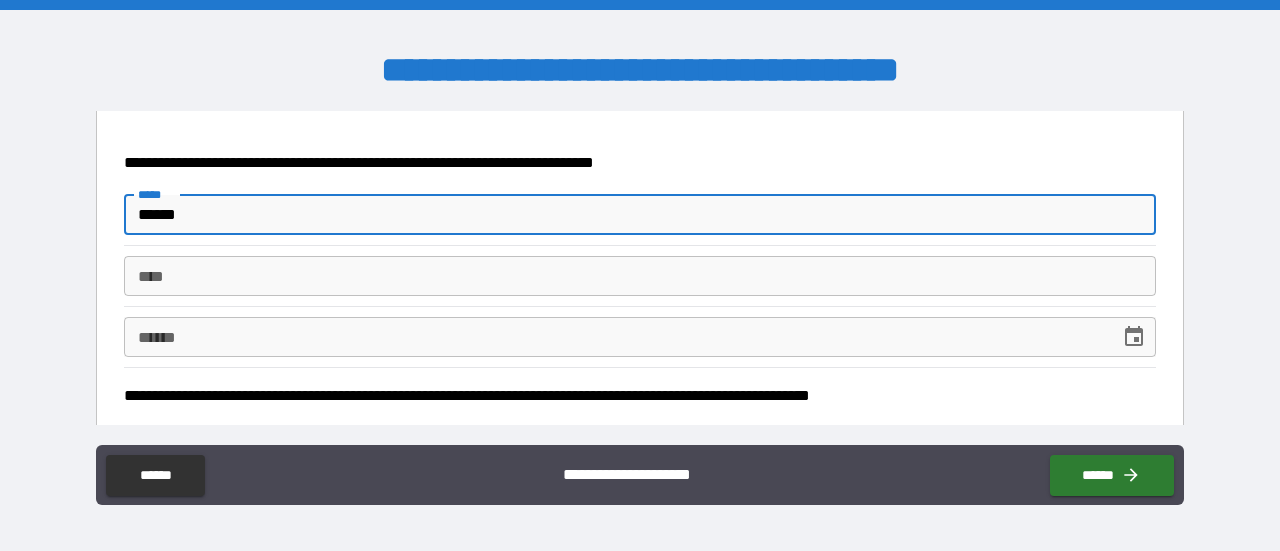 type on "*******" 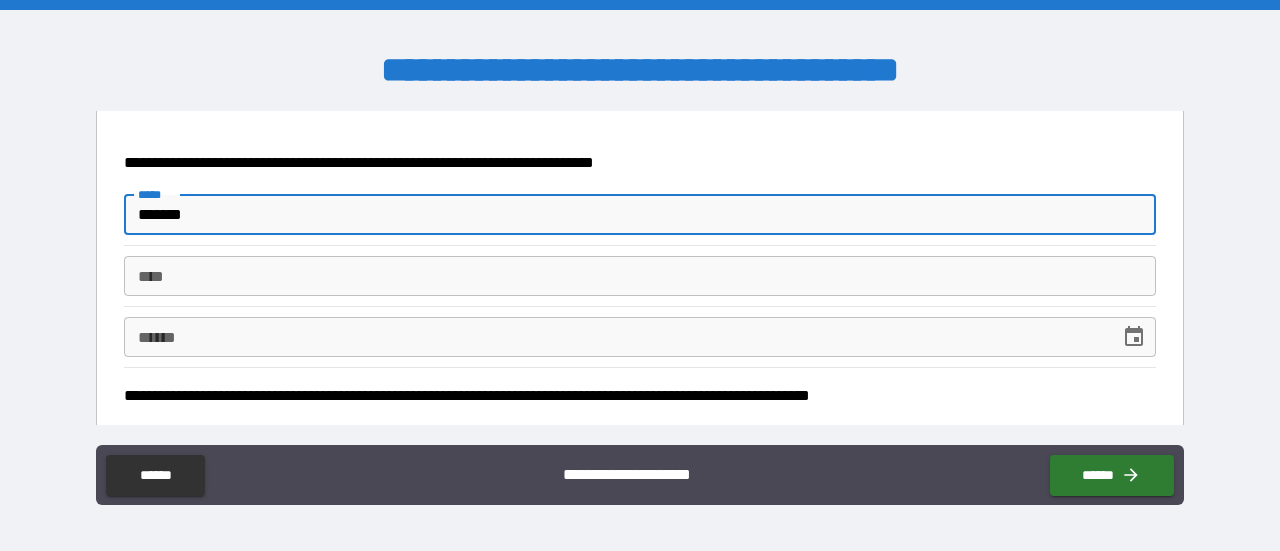 type on "********" 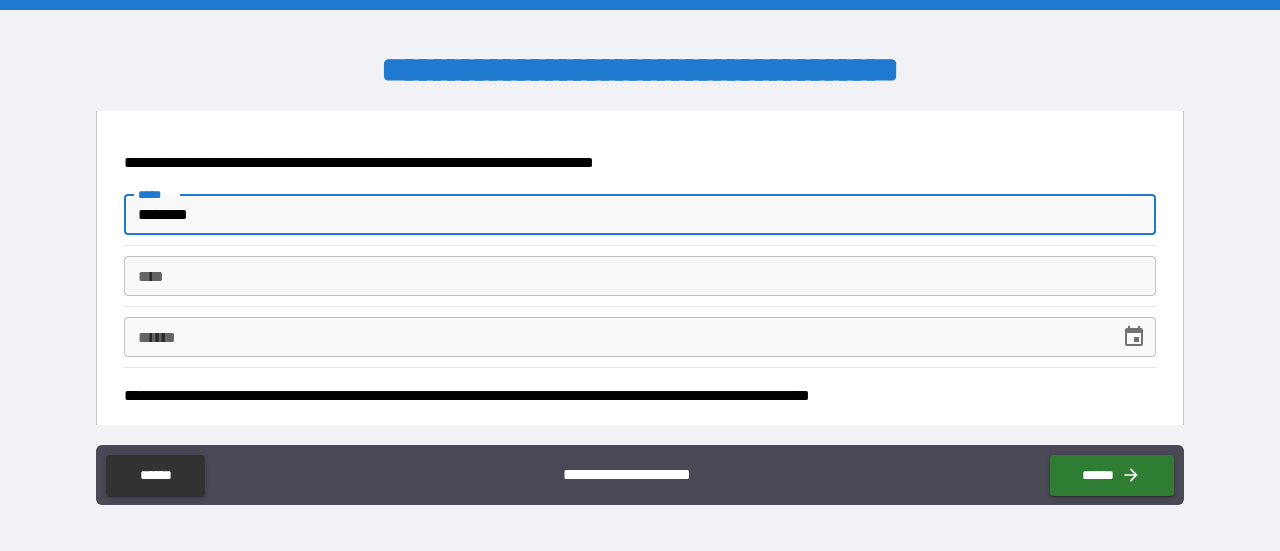 type on "*" 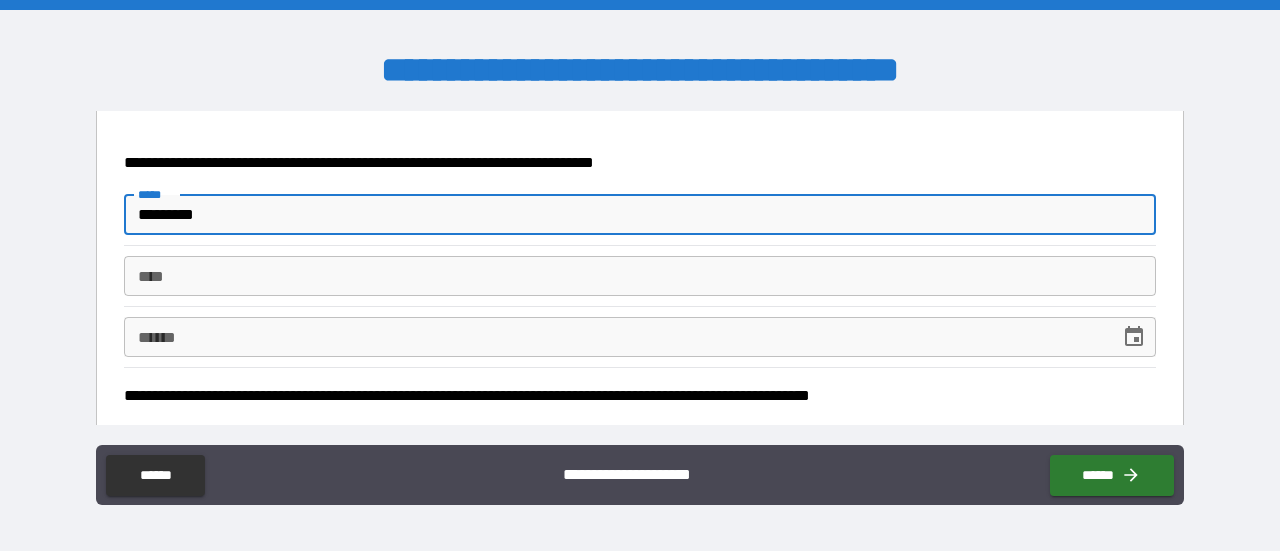 type on "*" 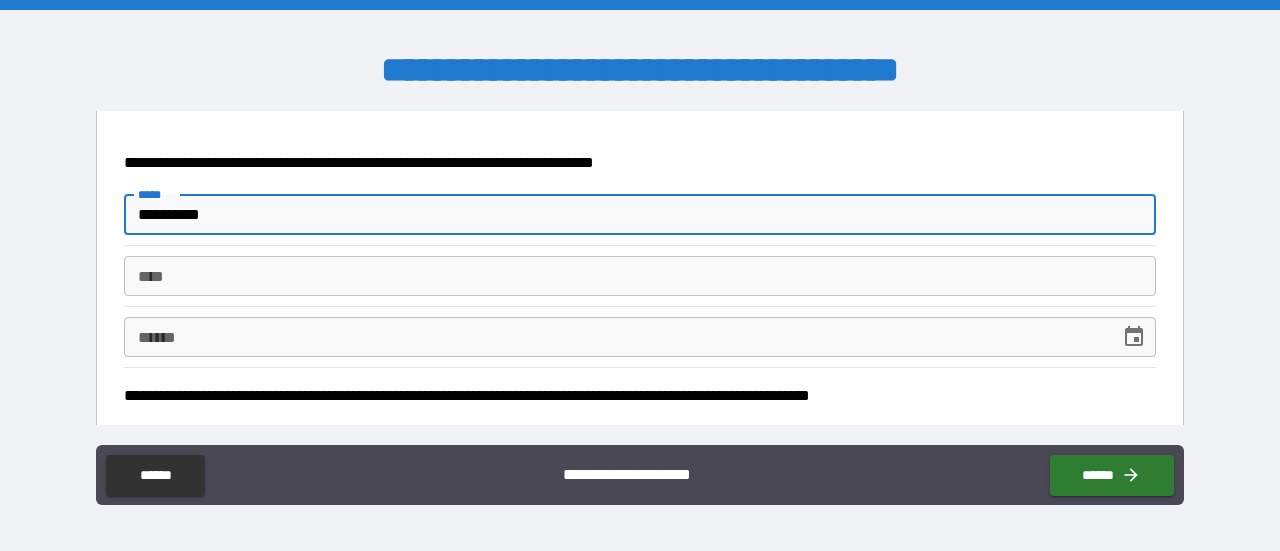 type on "*" 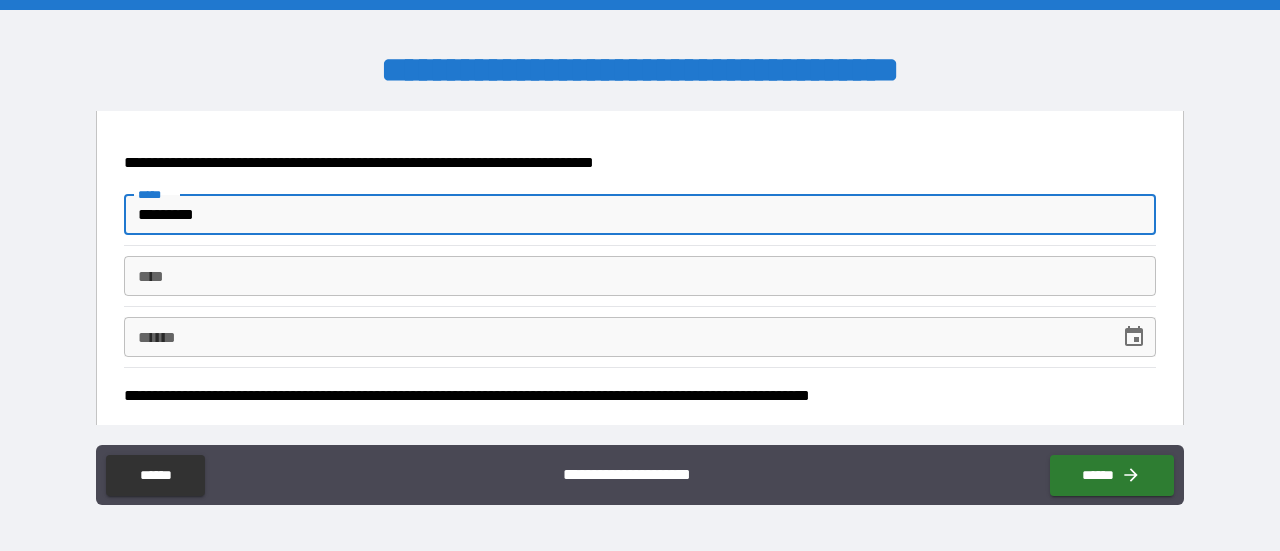 type on "********" 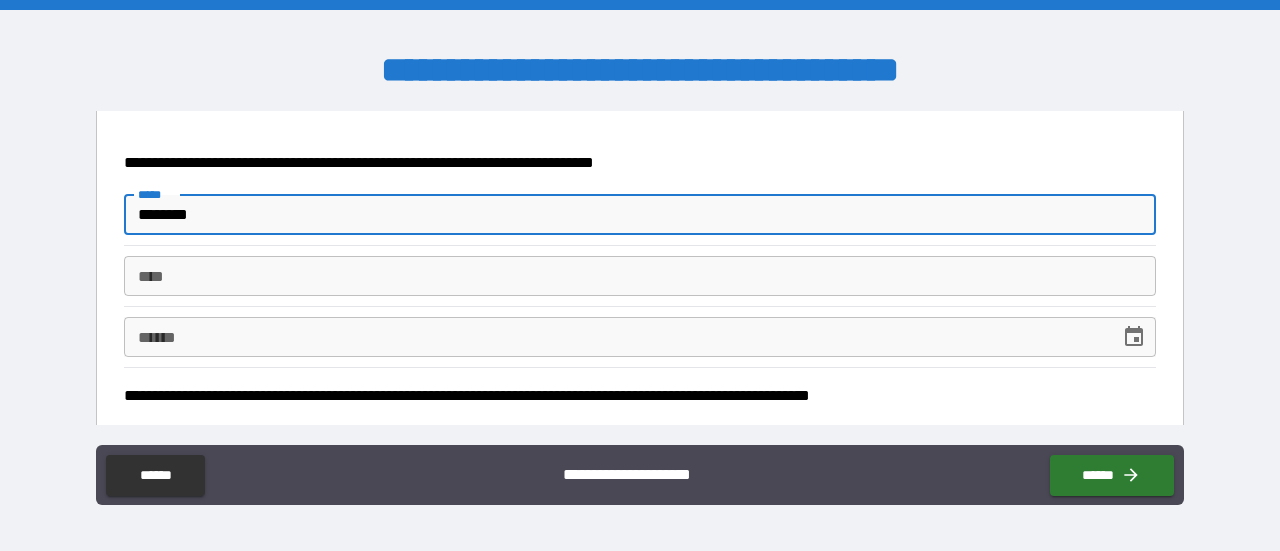 type on "*" 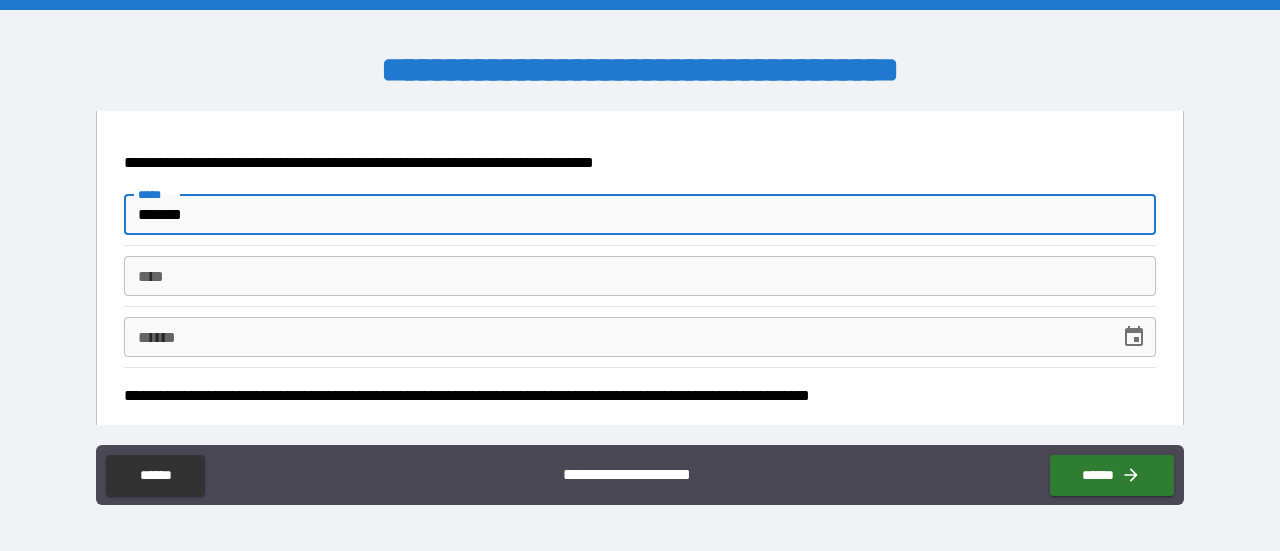 type on "******" 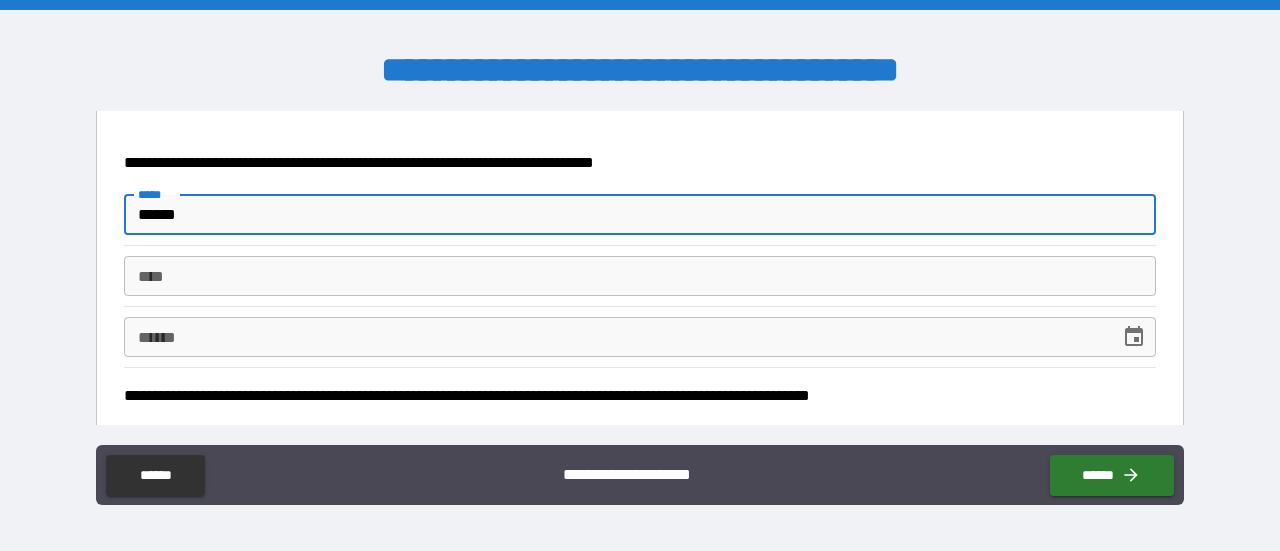 type on "*****" 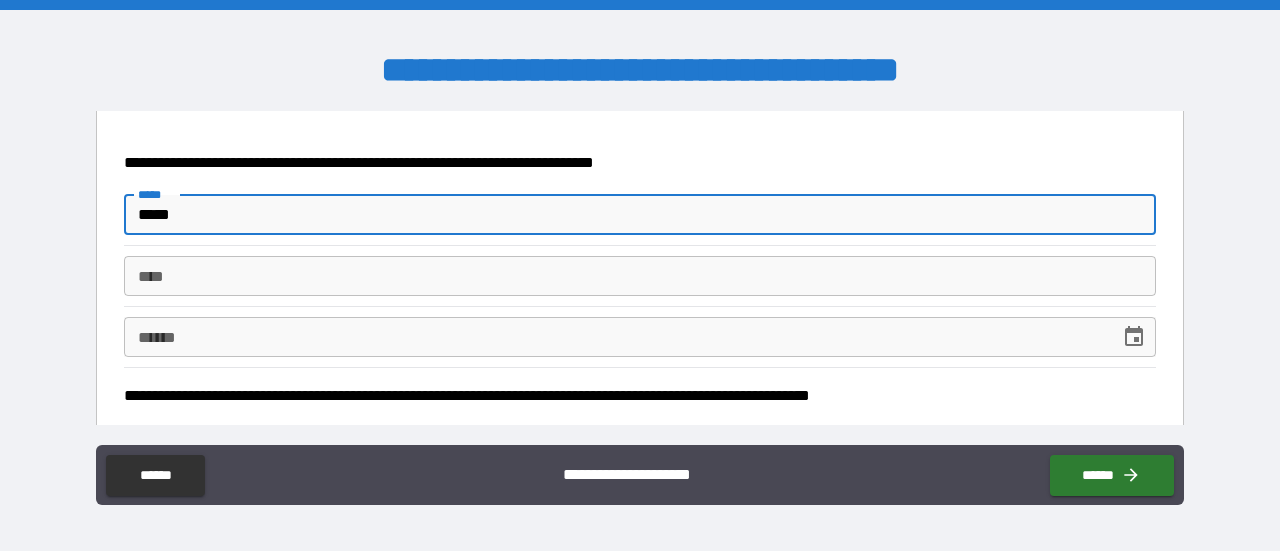 type on "****" 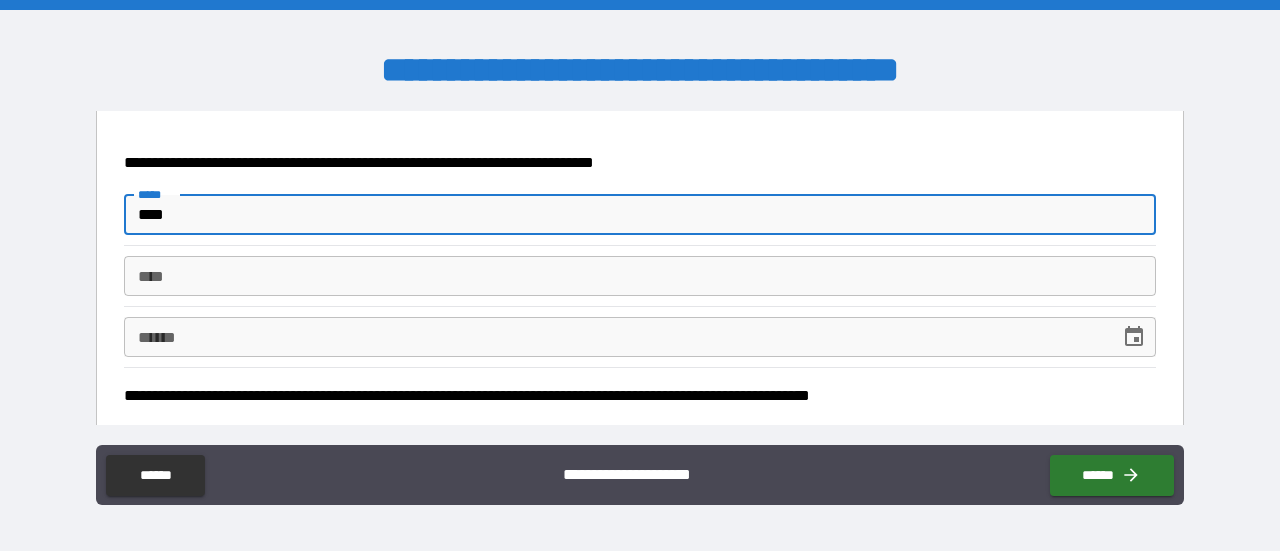 type on "*" 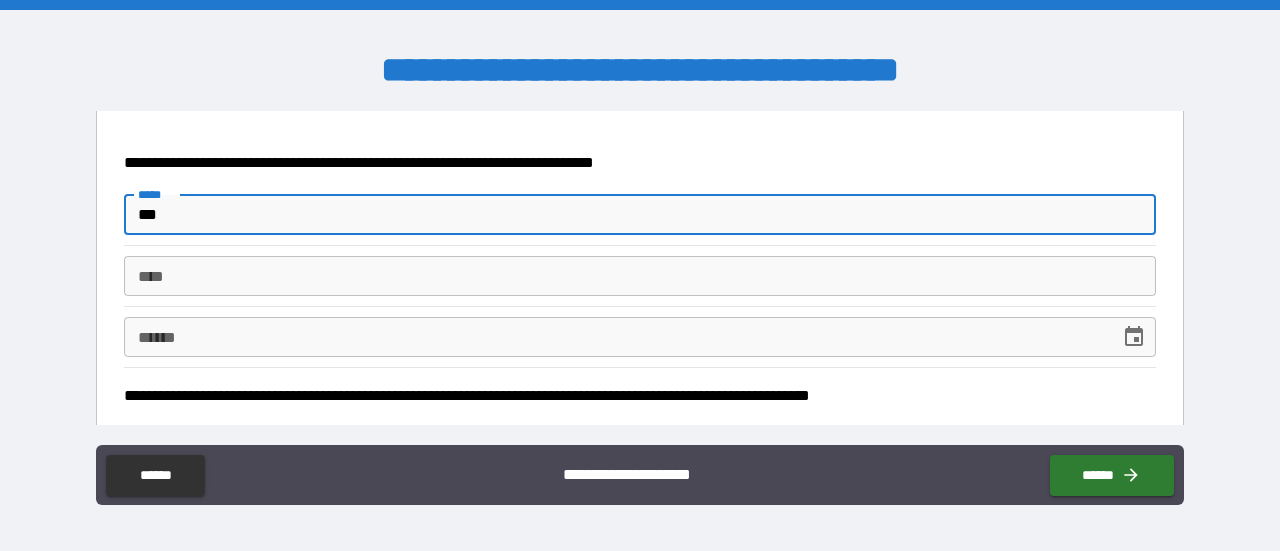type on "*" 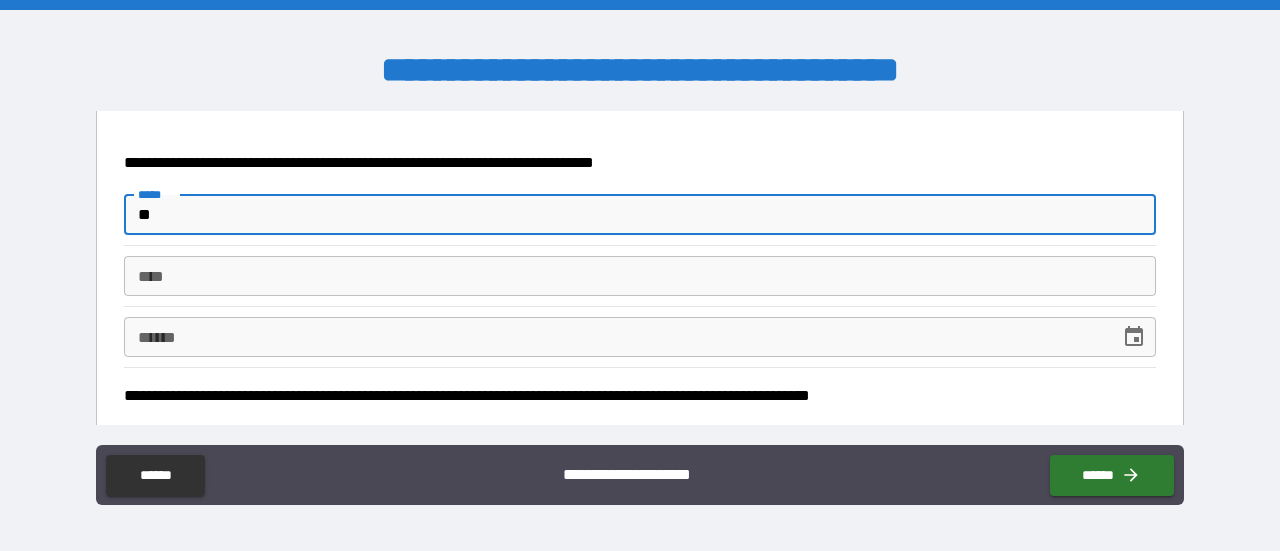 type on "*" 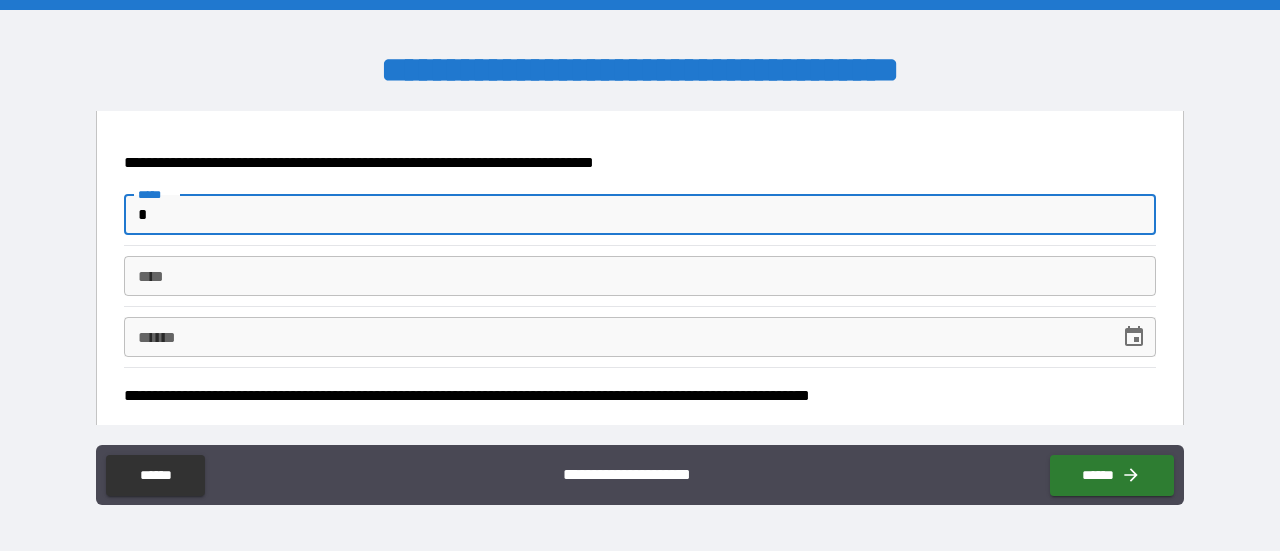 type on "*" 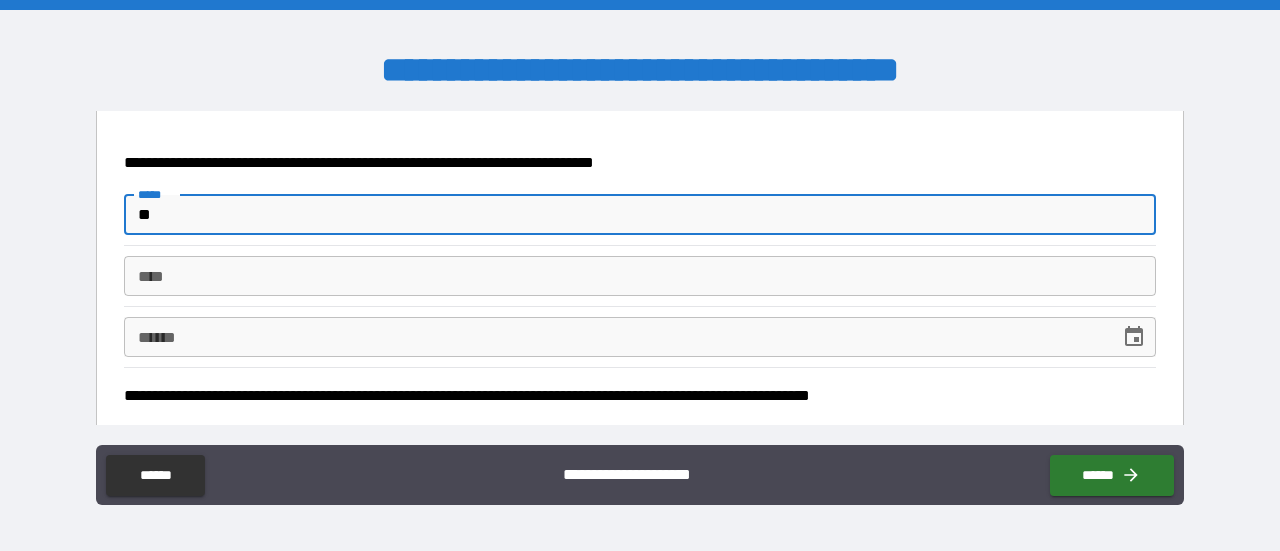 type on "*" 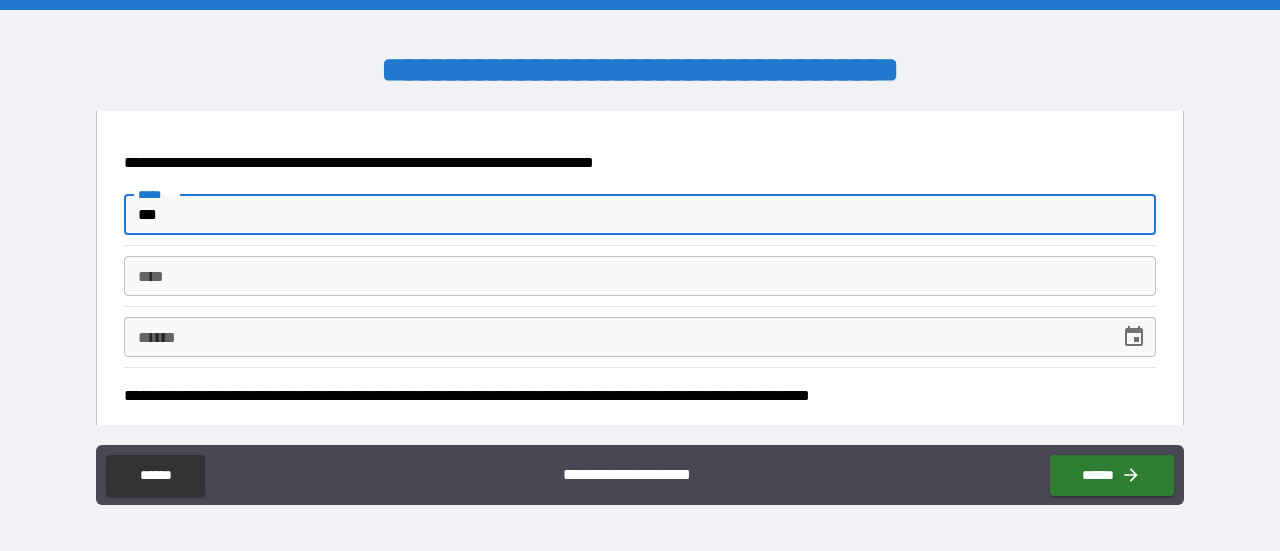 type on "****" 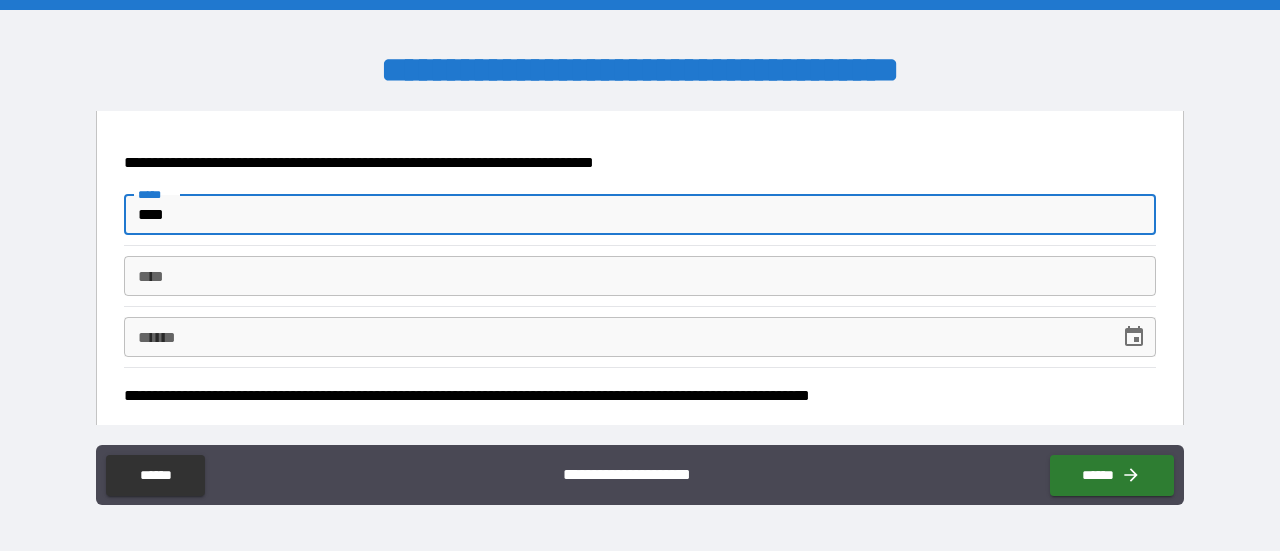 type on "*****" 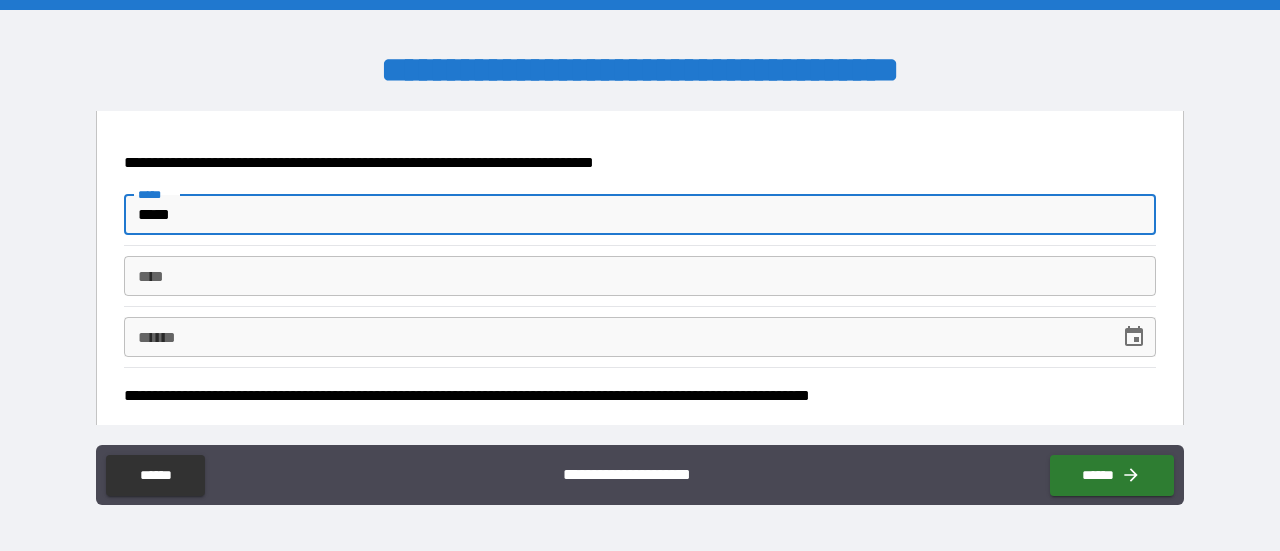 type on "******" 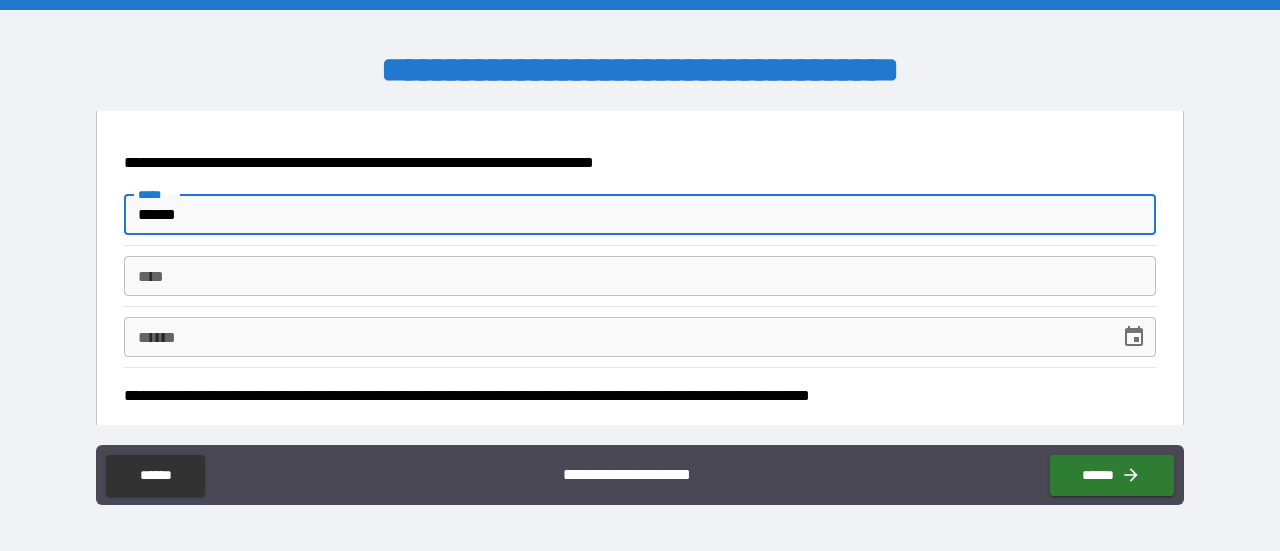type on "*******" 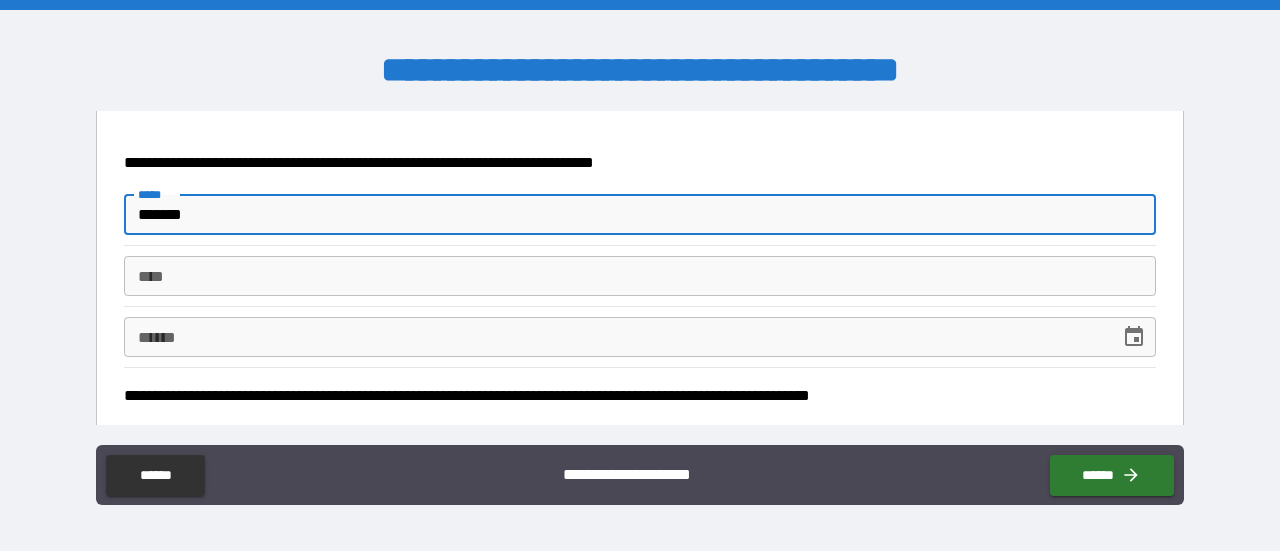 type on "********" 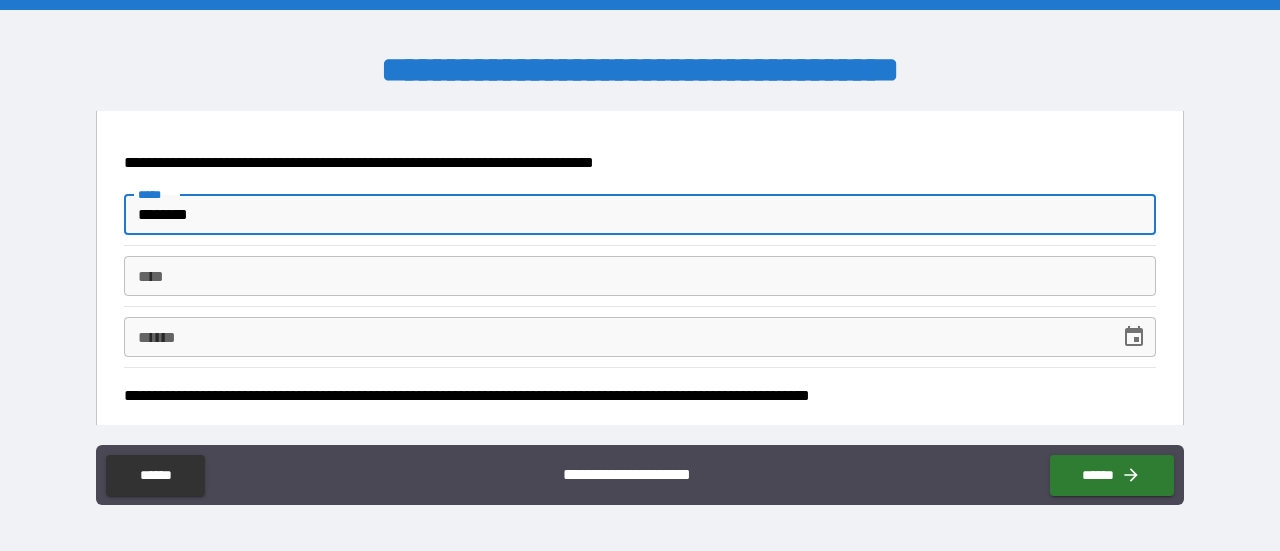 type on "********" 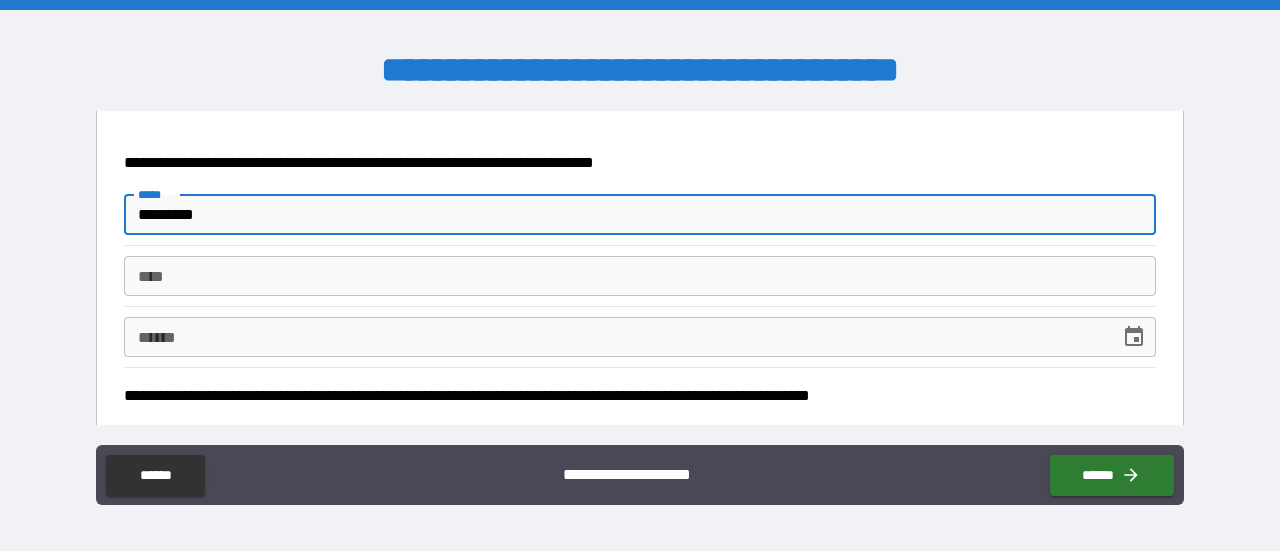 type on "*" 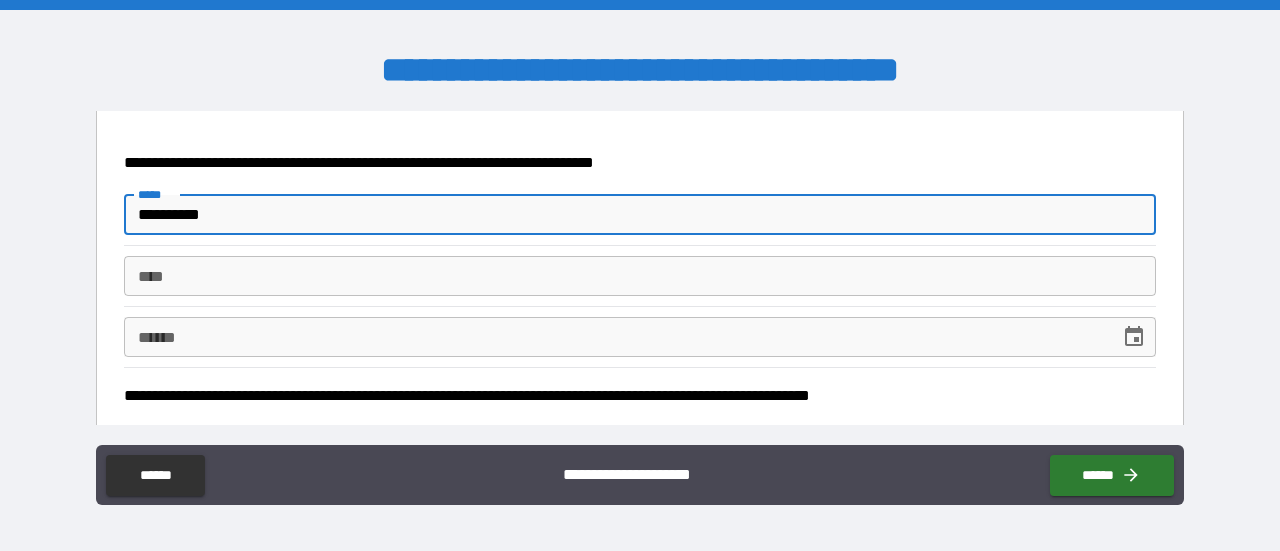 type on "*" 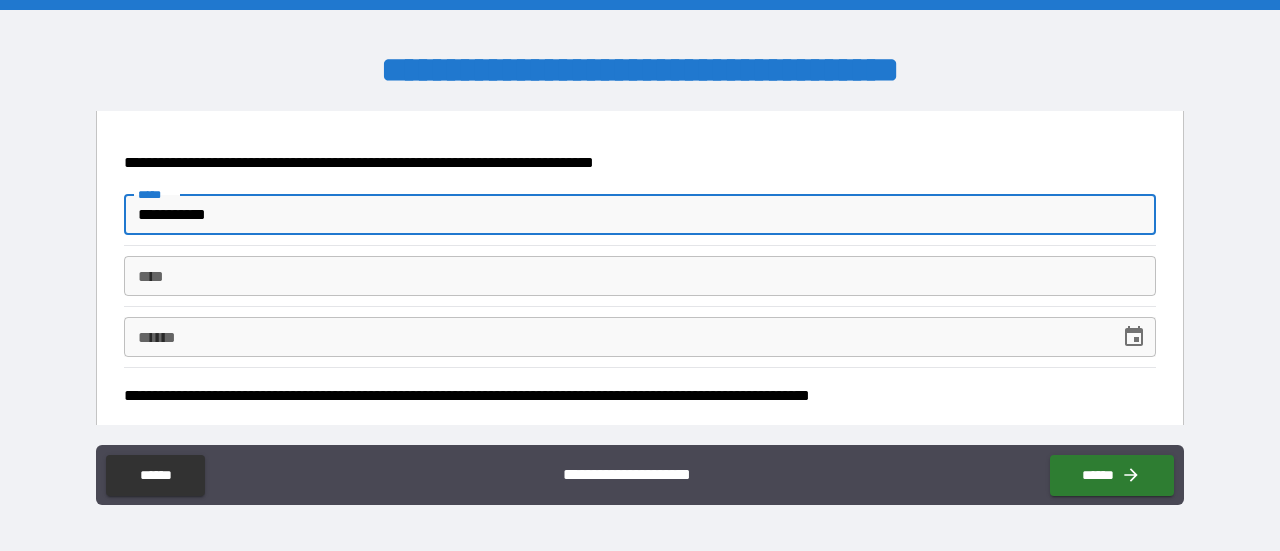 type on "*" 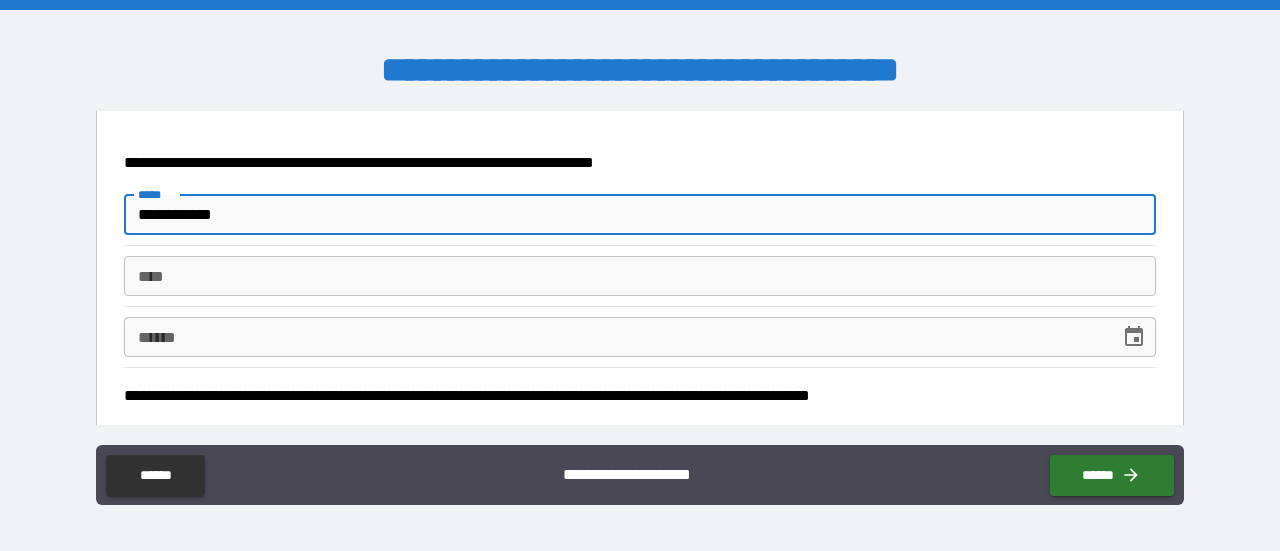 type on "*" 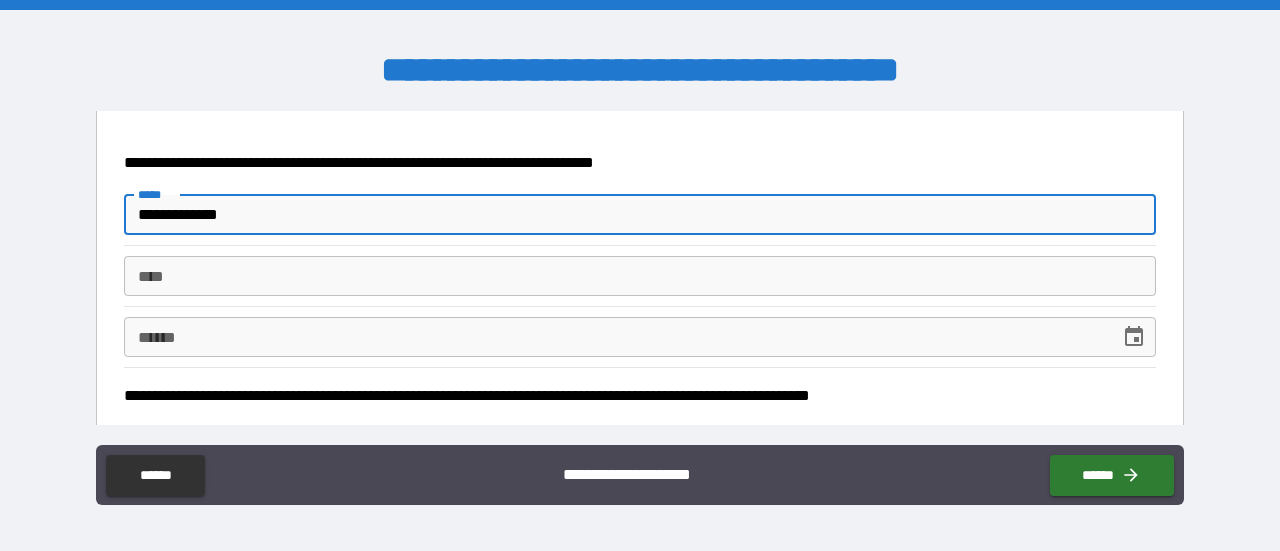type on "**********" 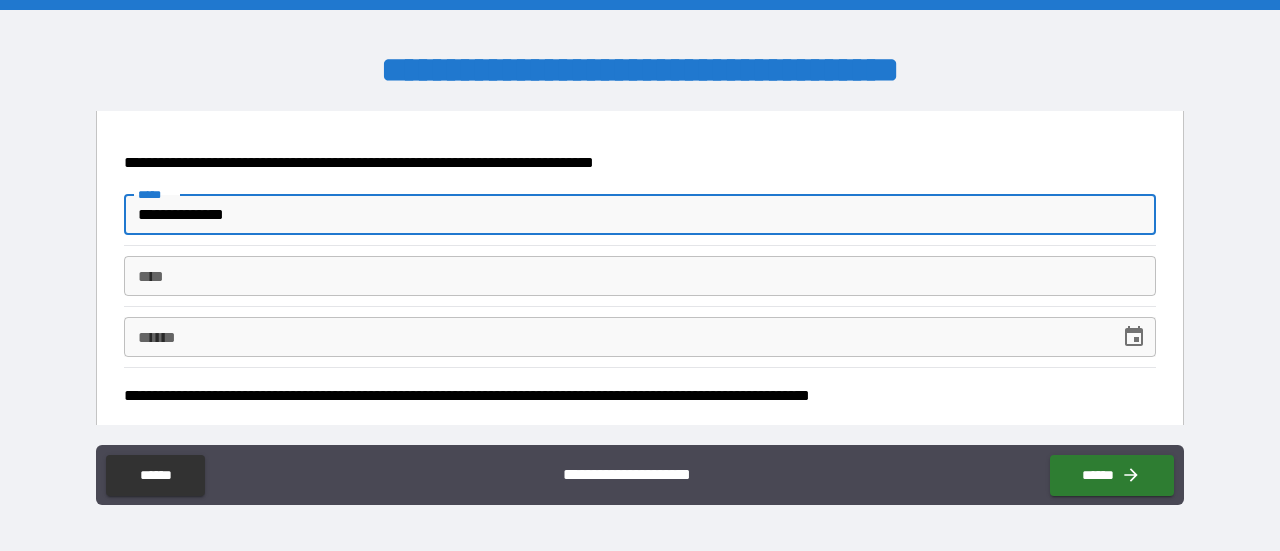 type on "**********" 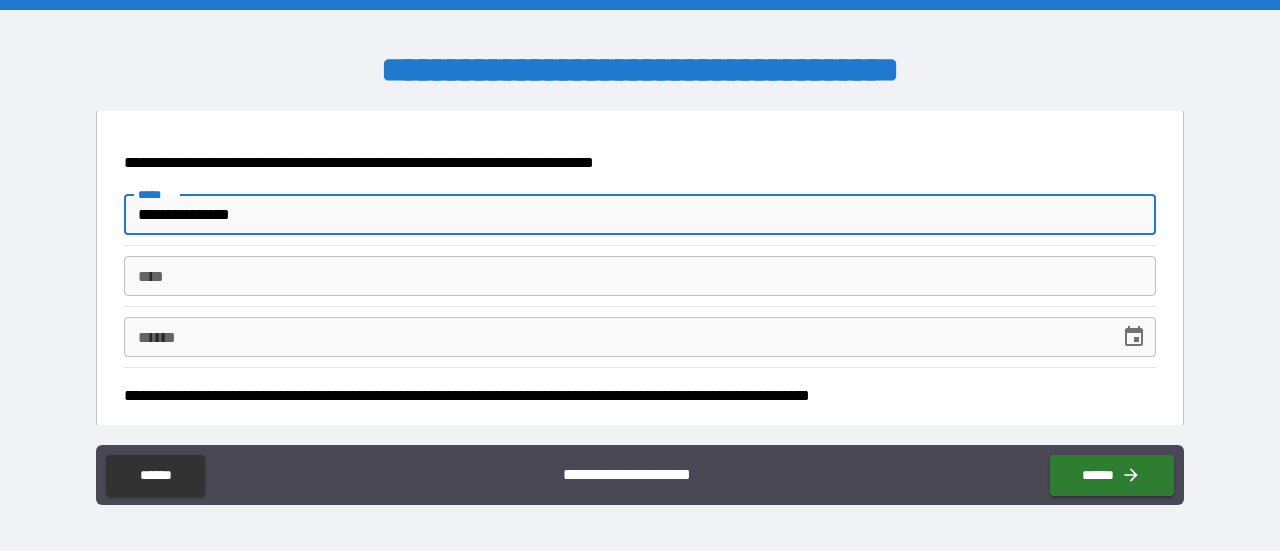 type on "**********" 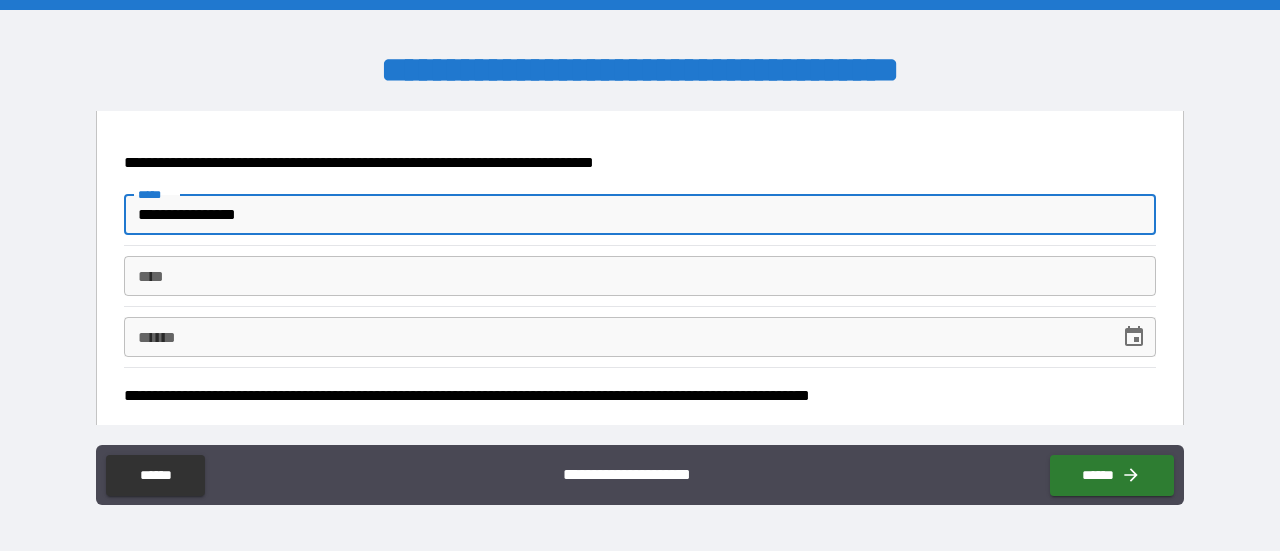 type on "**********" 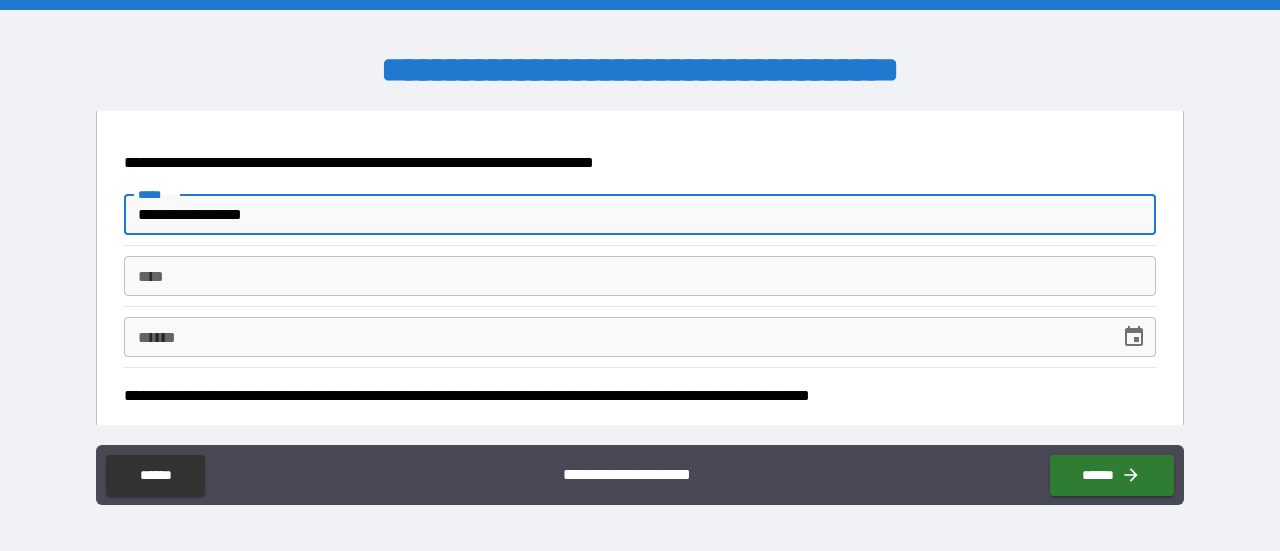 type on "**********" 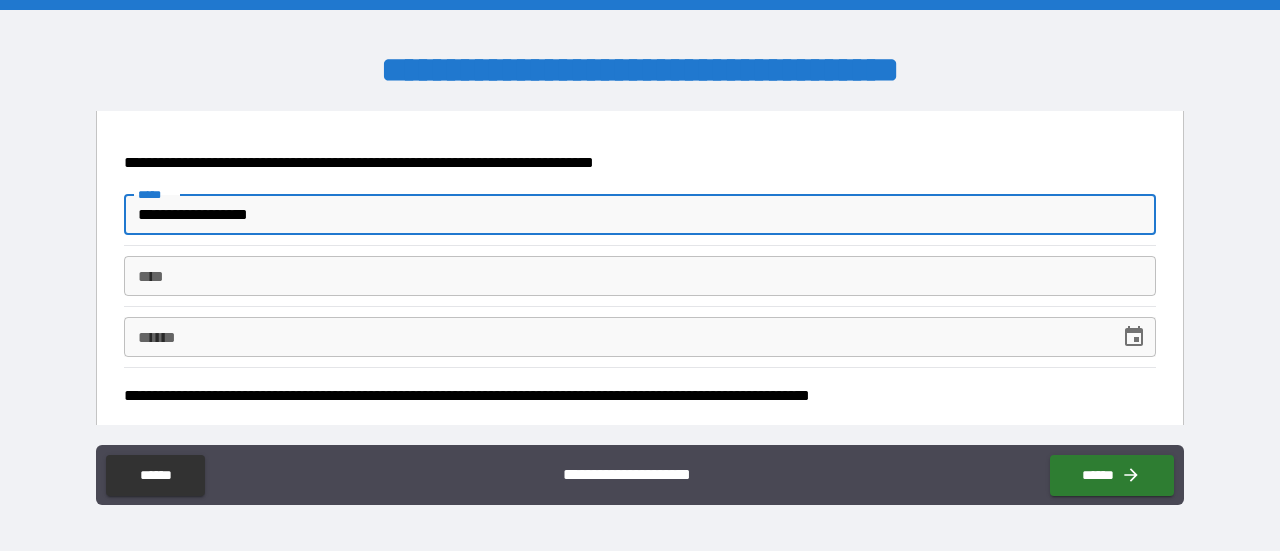 type on "*" 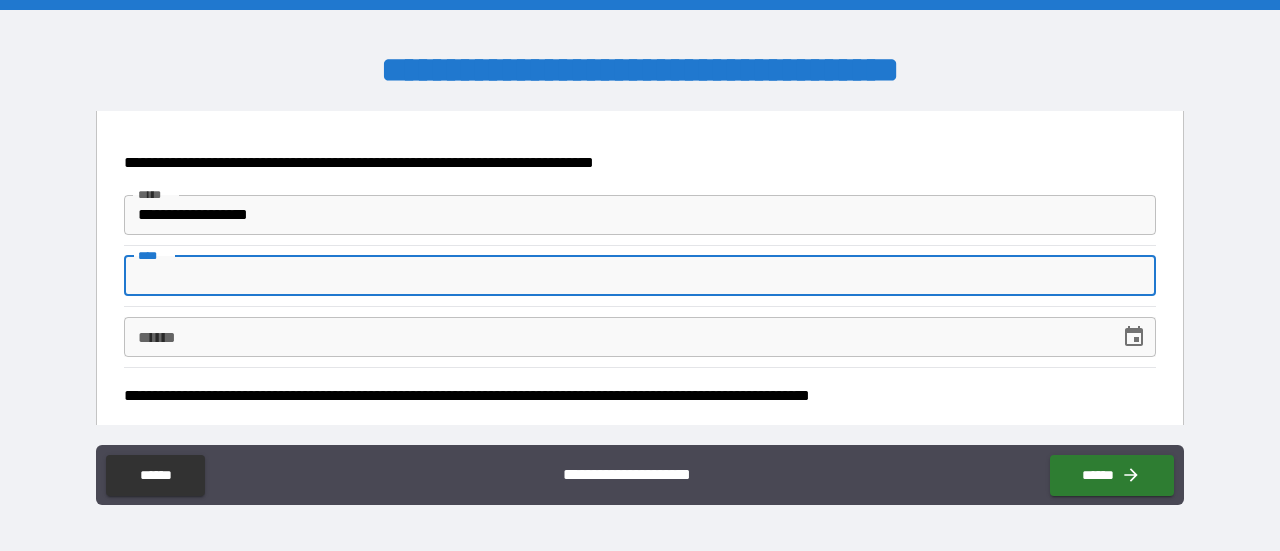 type on "*" 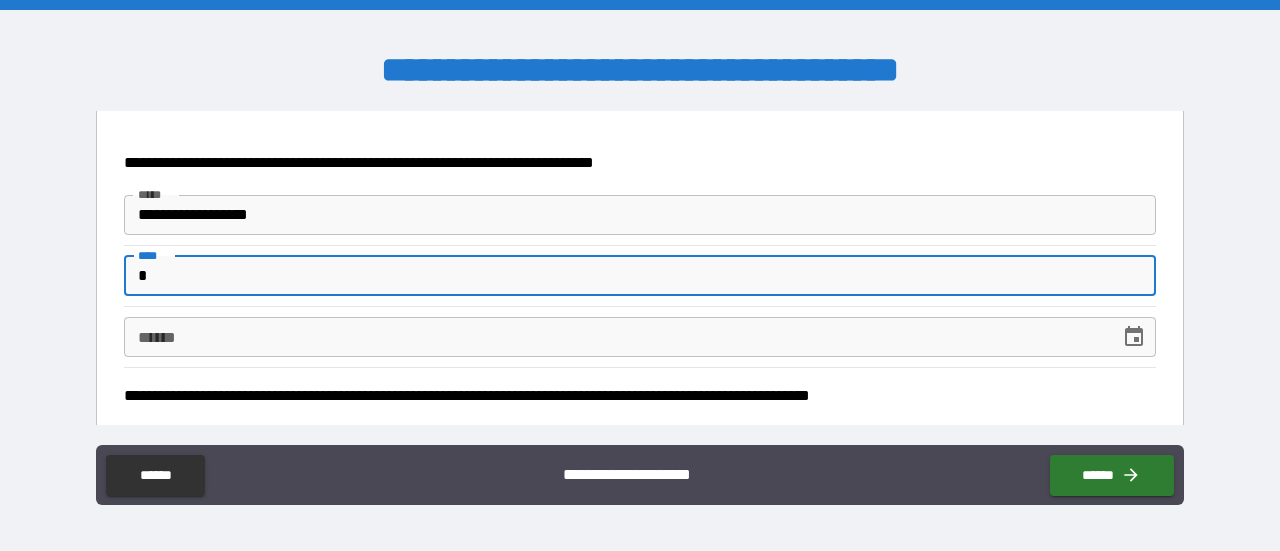 type on "*" 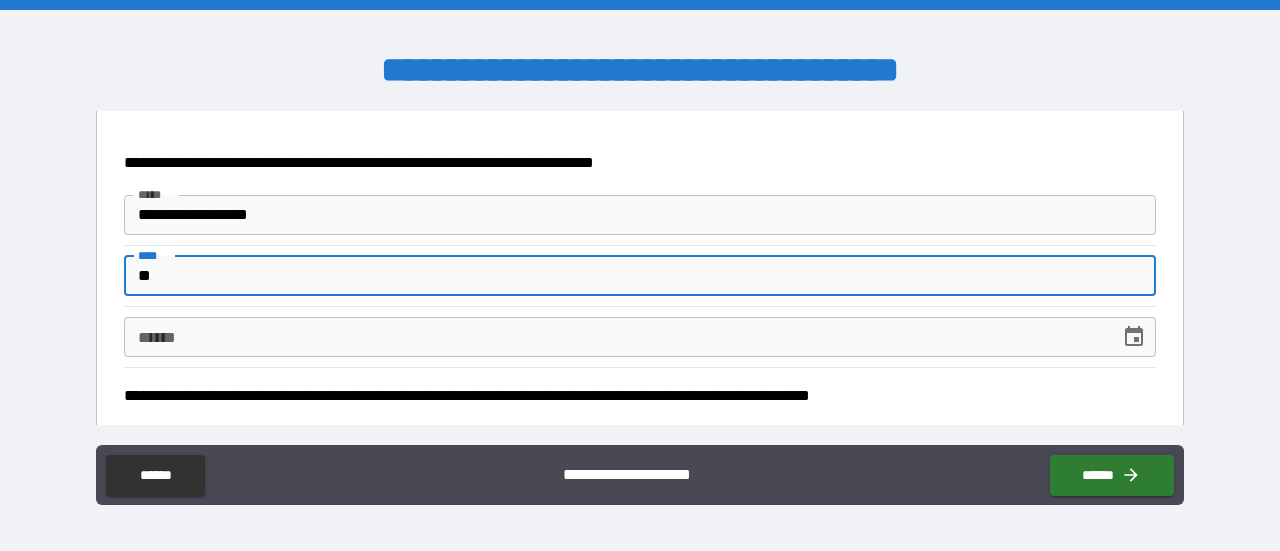 type on "*" 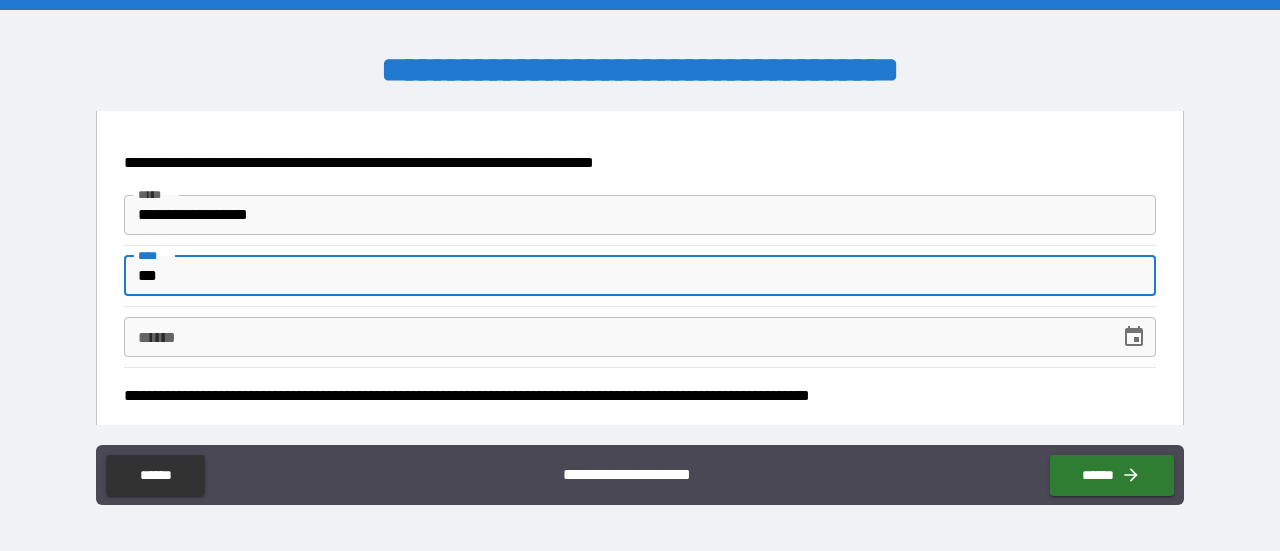 type on "*" 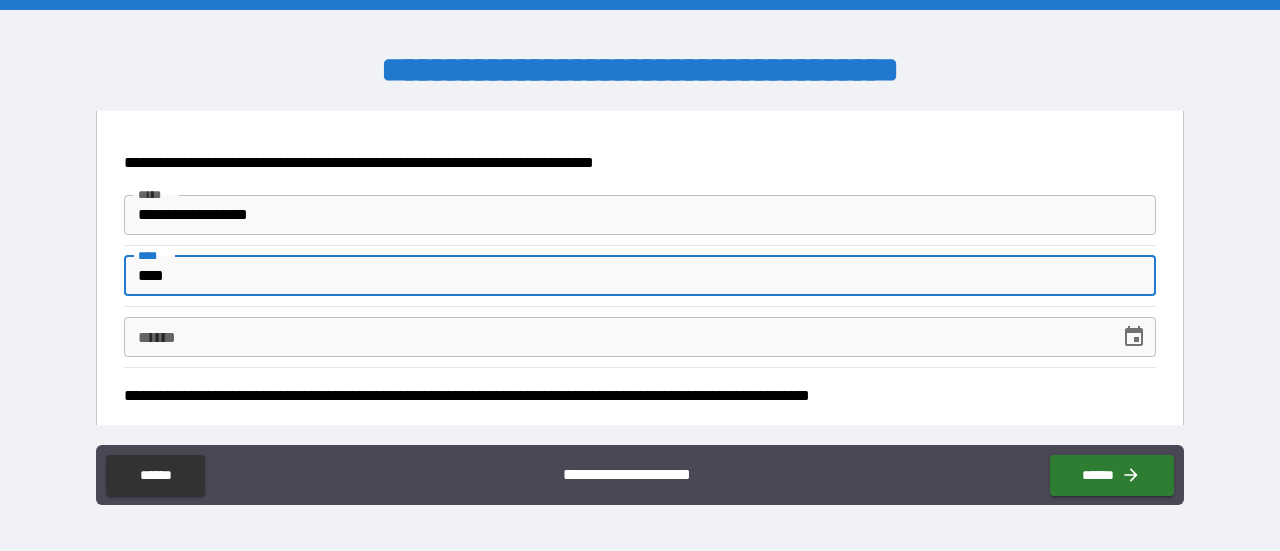 type on "*" 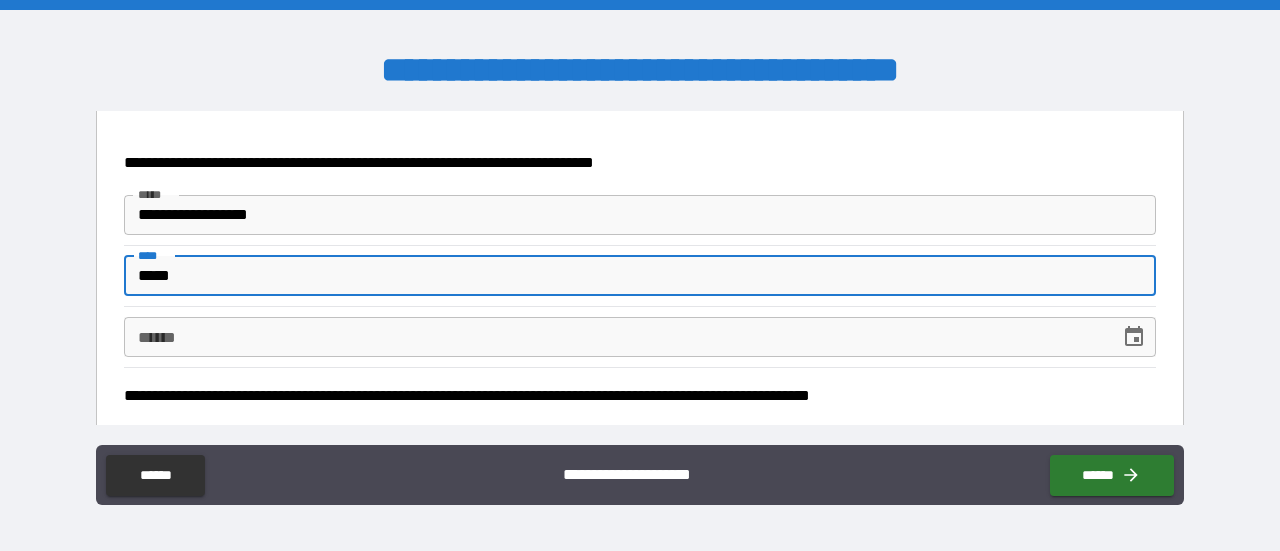 type on "*" 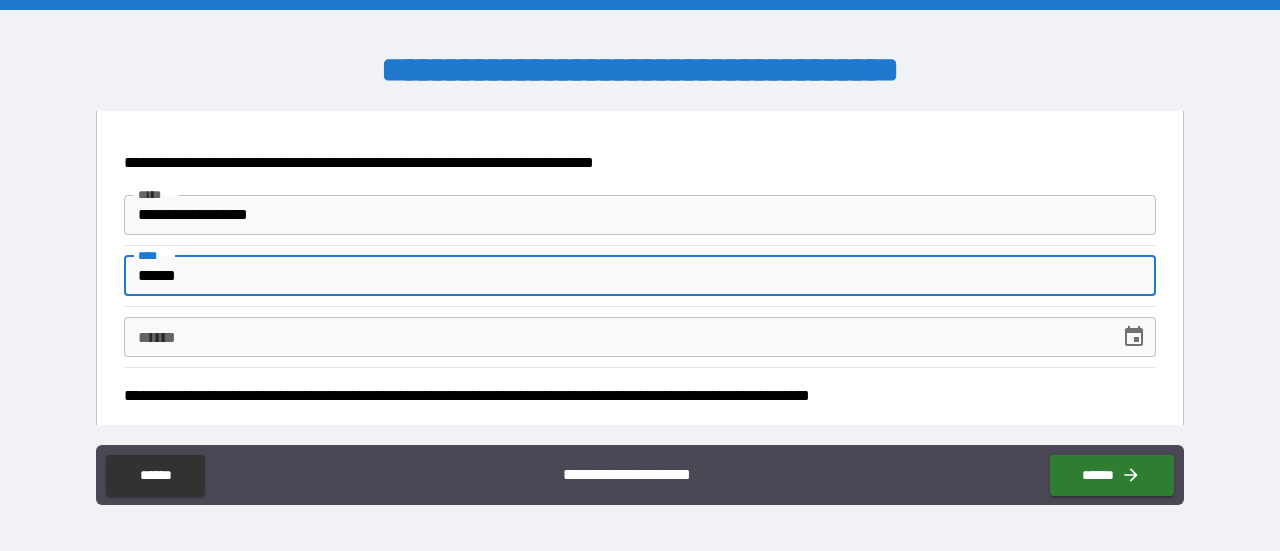 type on "*" 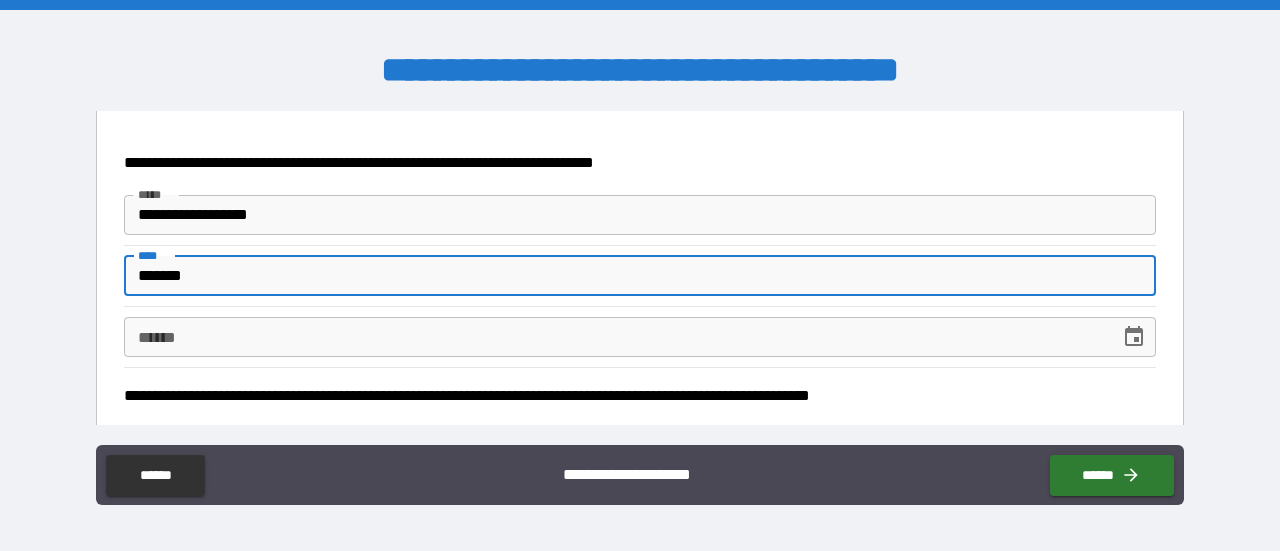 type on "********" 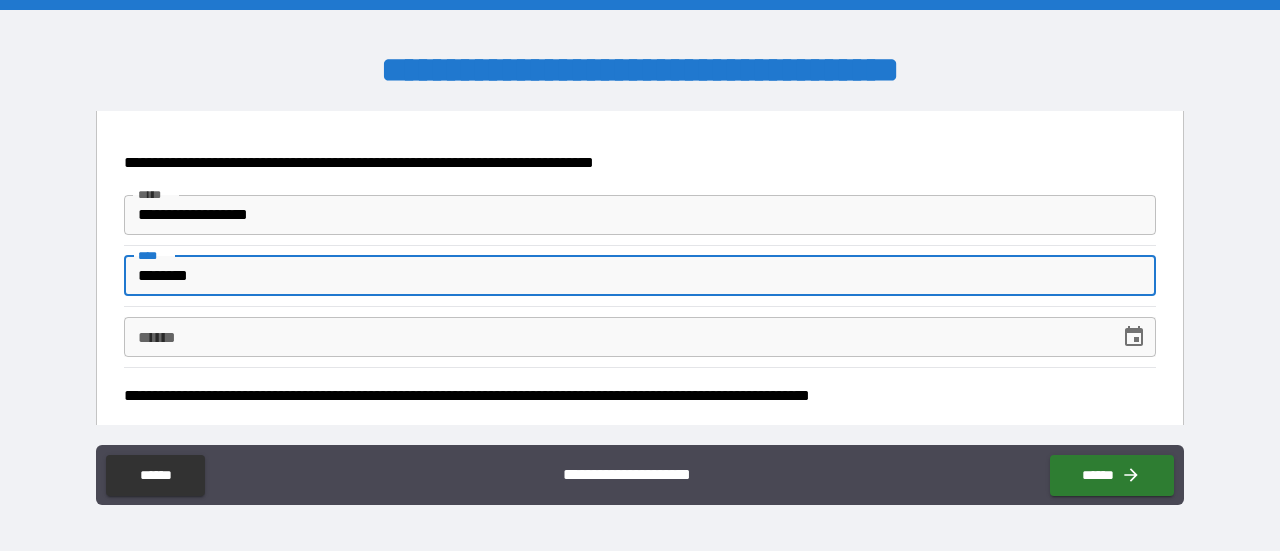 type on "*" 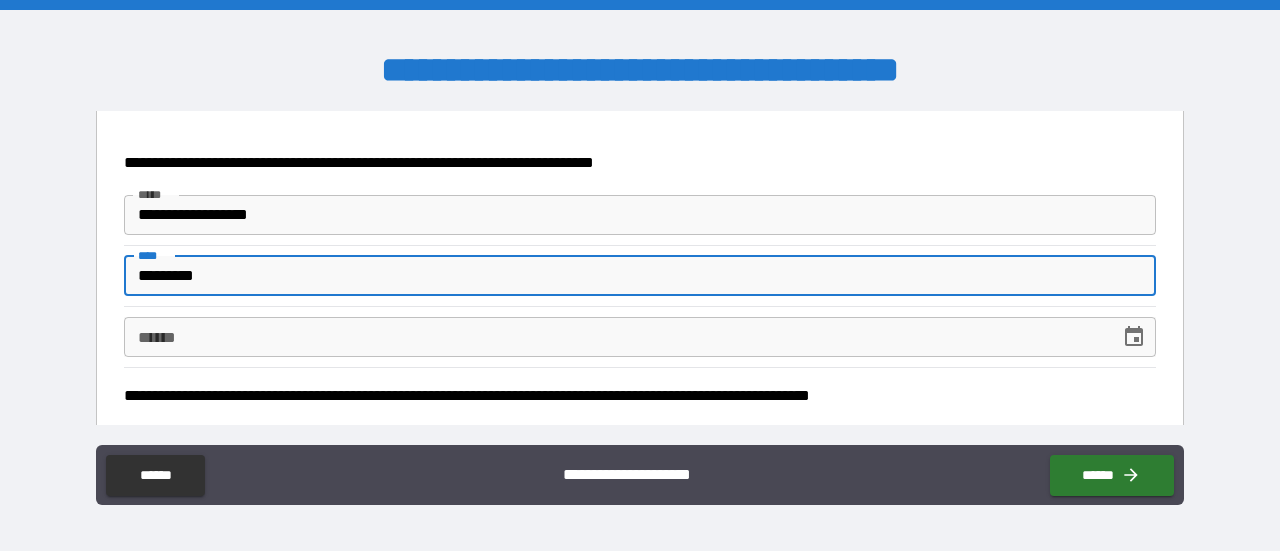 type on "*" 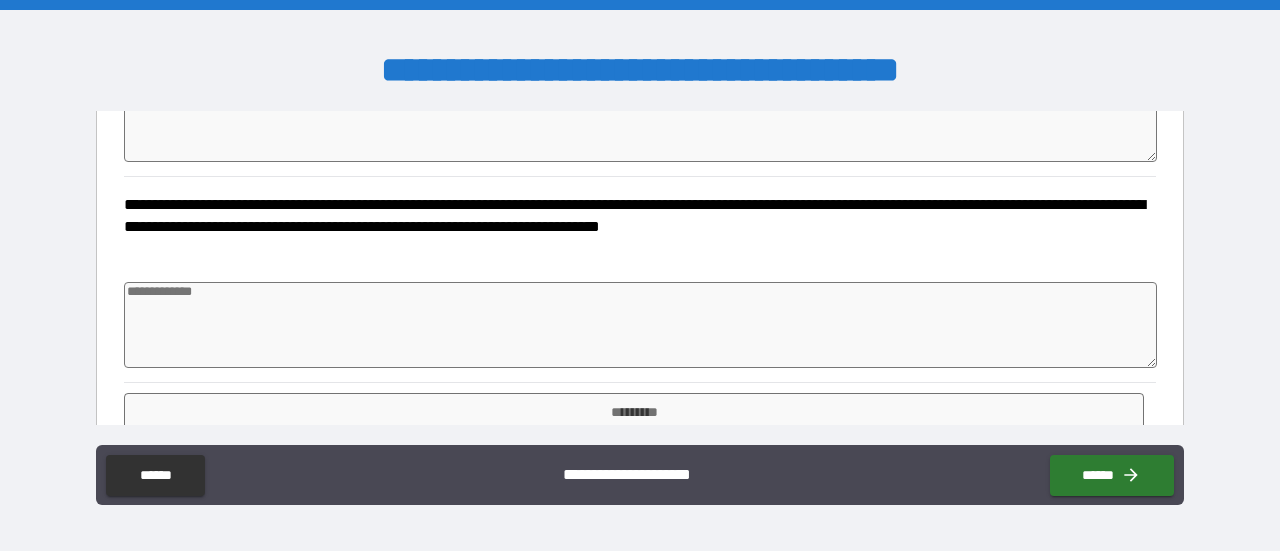 scroll, scrollTop: 832, scrollLeft: 0, axis: vertical 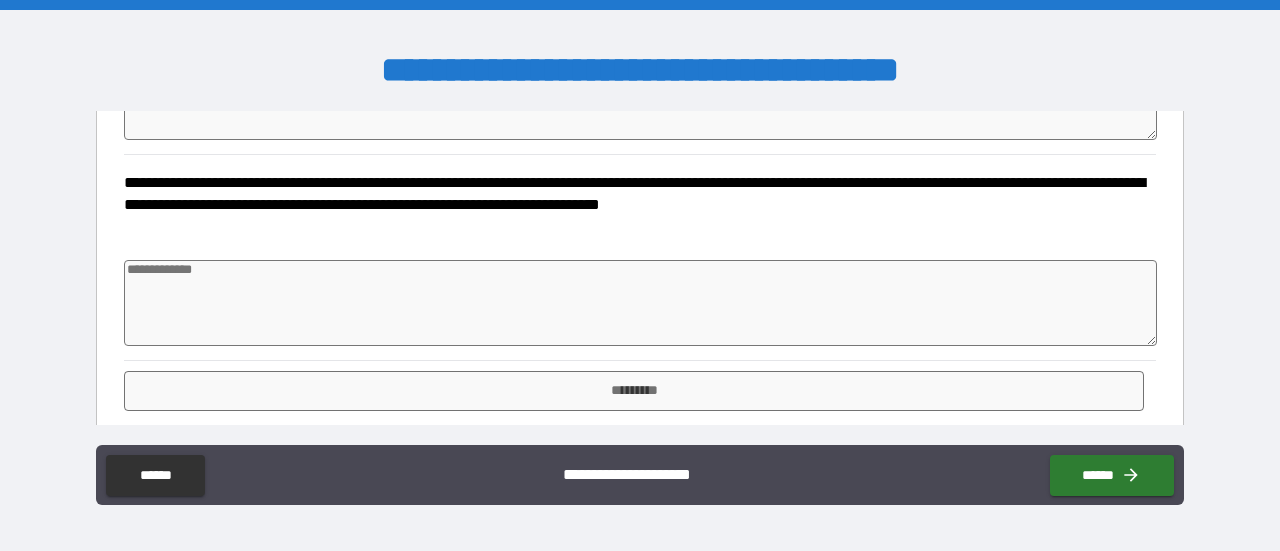 click at bounding box center (640, 303) 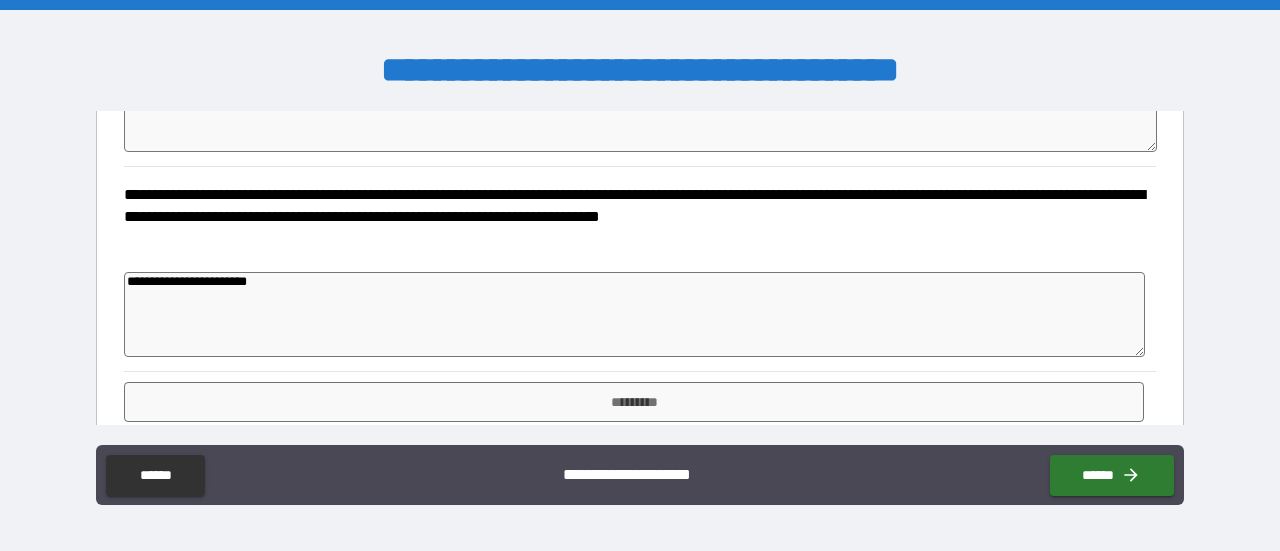scroll, scrollTop: 844, scrollLeft: 0, axis: vertical 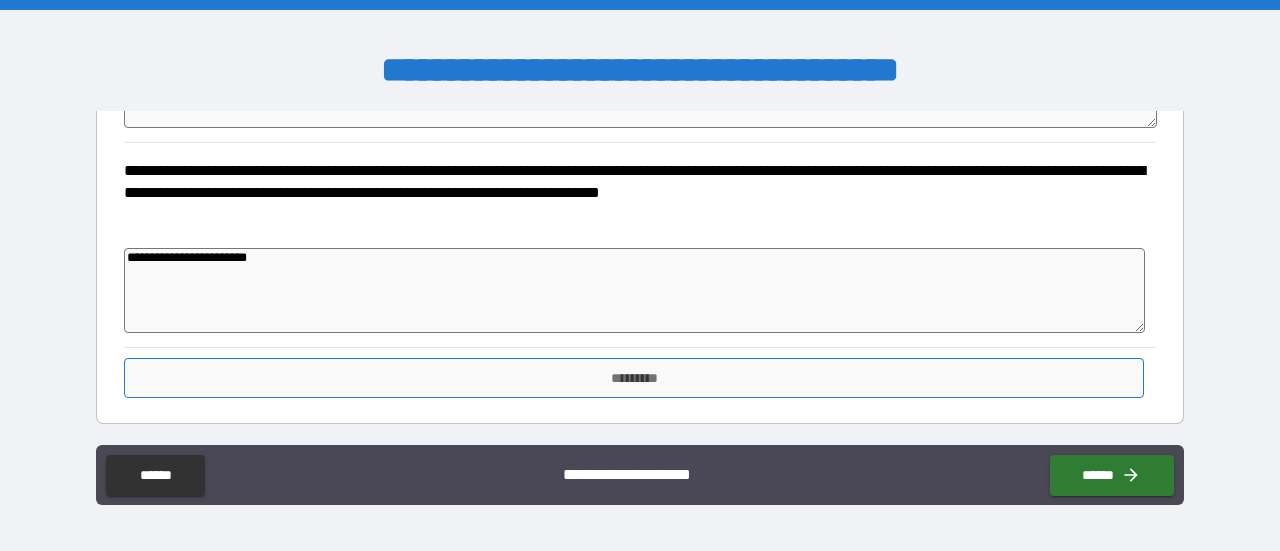 click on "*********" at bounding box center (634, 378) 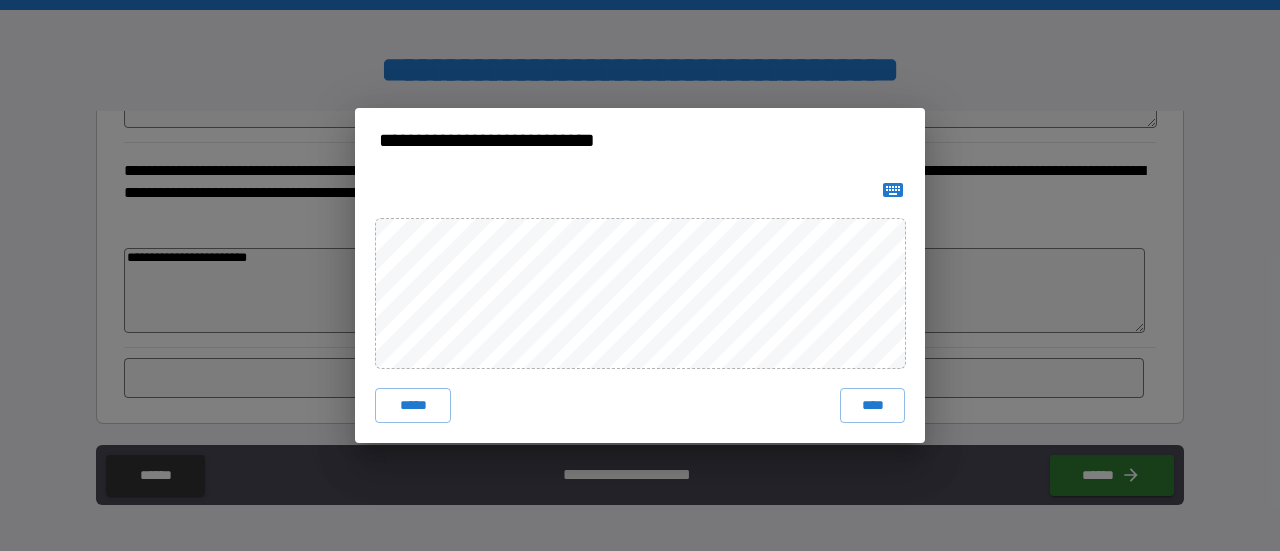 click on "***** ****" at bounding box center (640, 308) 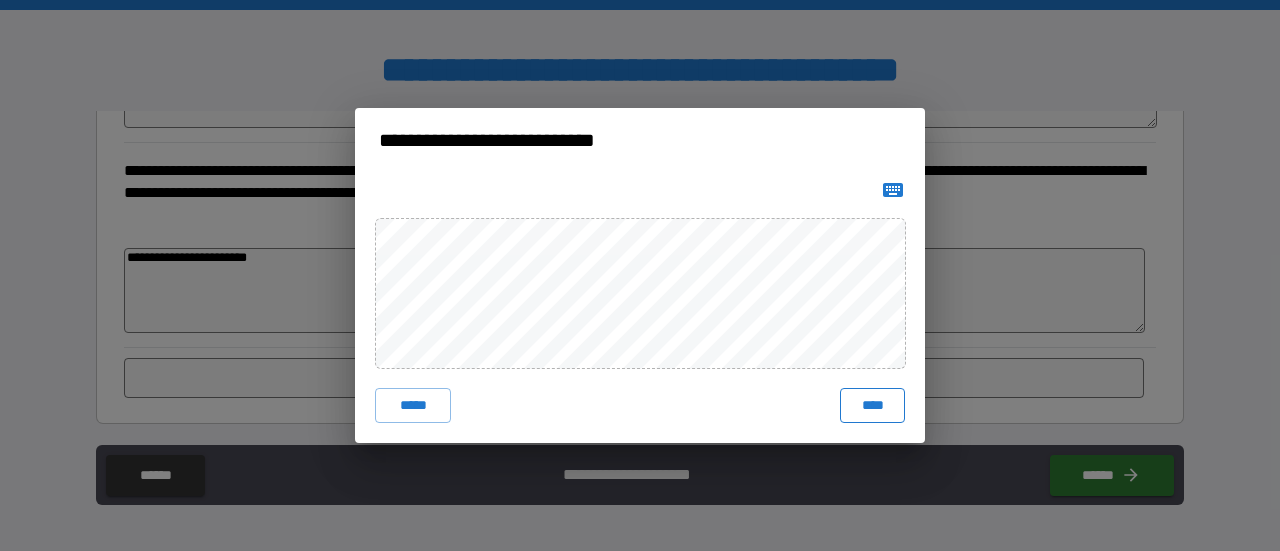 click on "****" at bounding box center [872, 406] 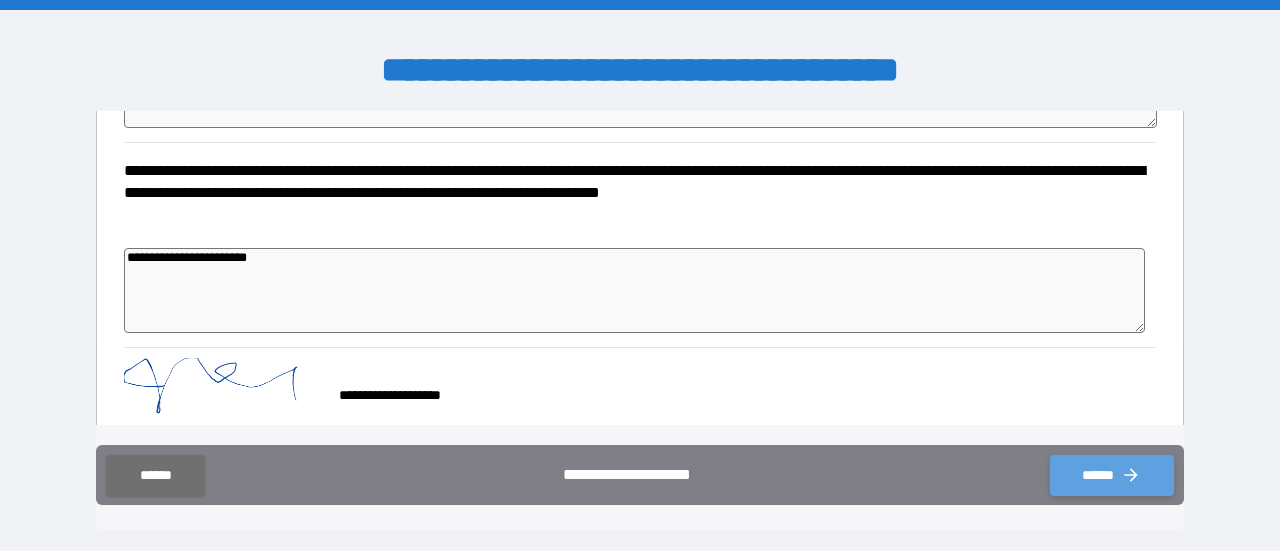 click on "******" at bounding box center (1112, 475) 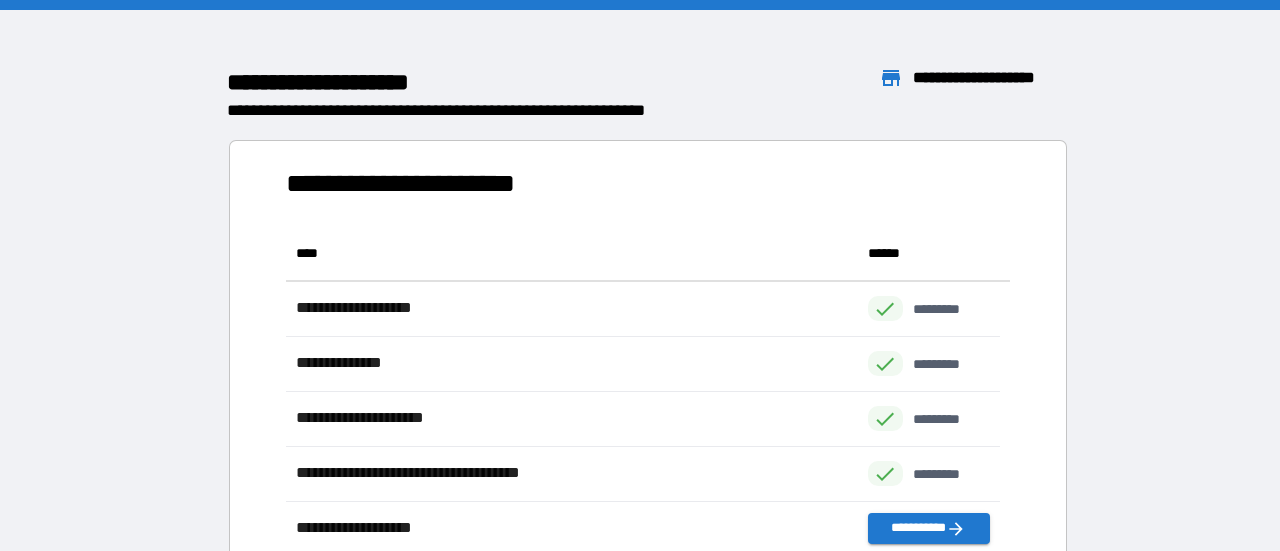 scroll, scrollTop: 16, scrollLeft: 16, axis: both 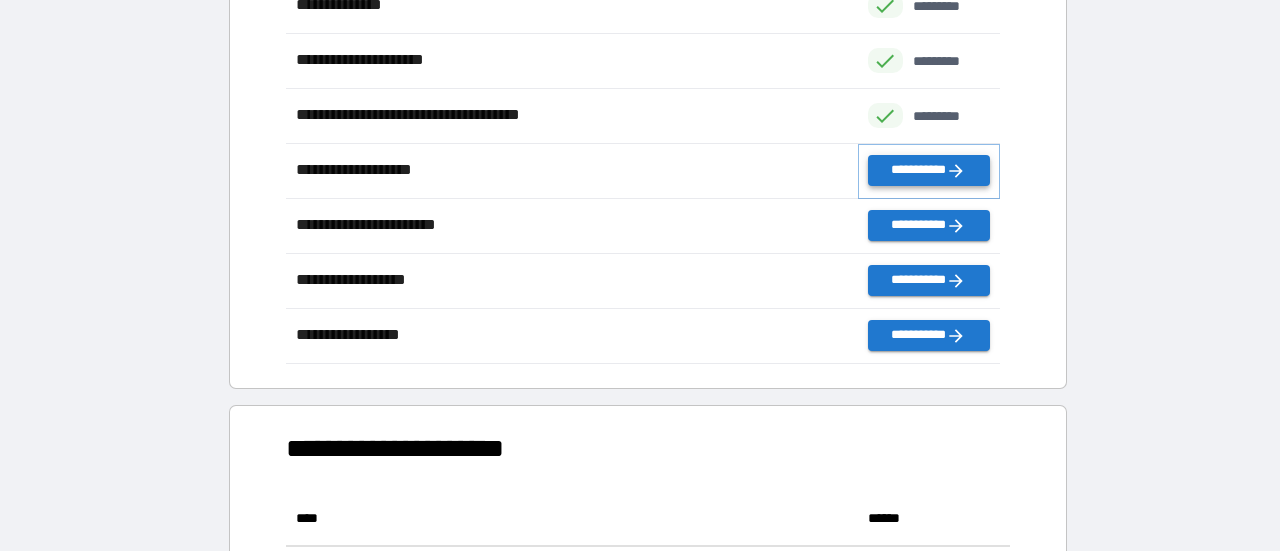 click on "**********" at bounding box center [929, 170] 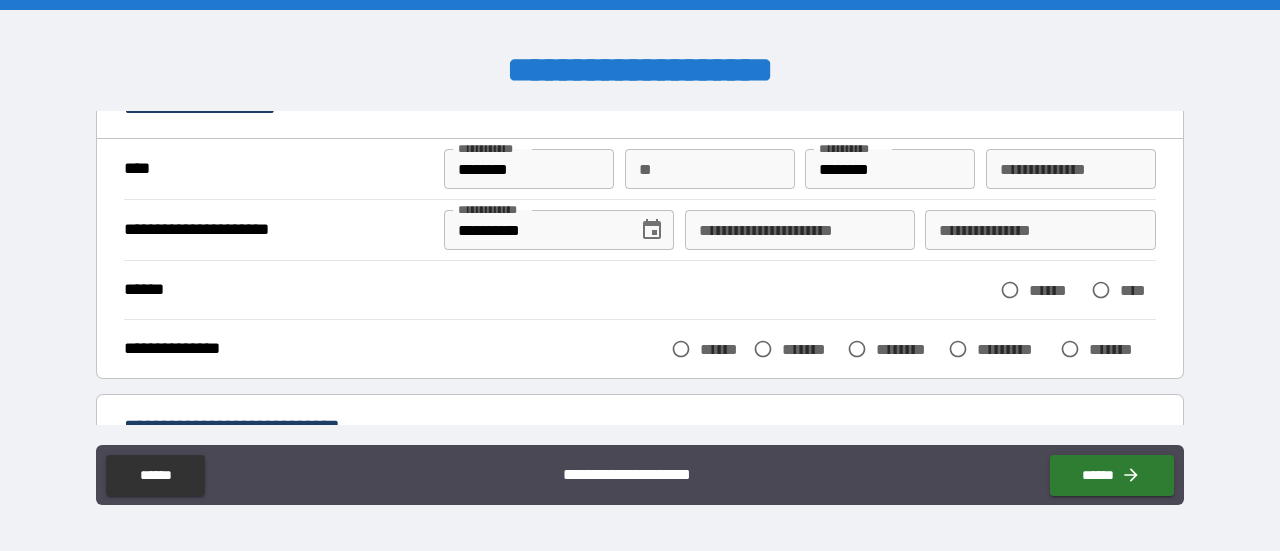 scroll, scrollTop: 139, scrollLeft: 0, axis: vertical 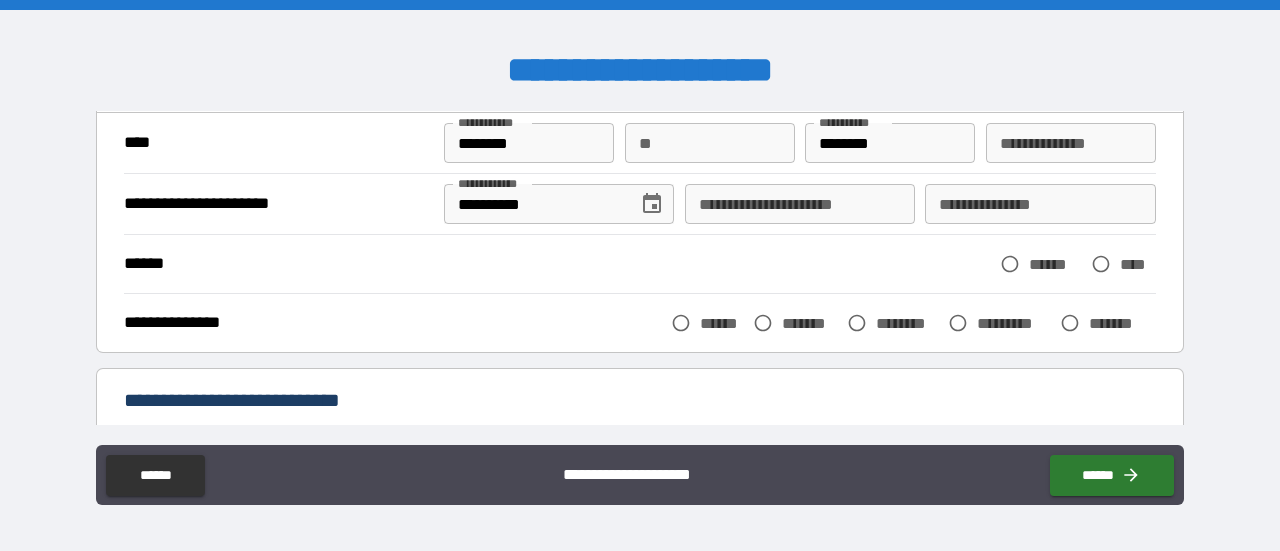 click on "**********" at bounding box center [800, 204] 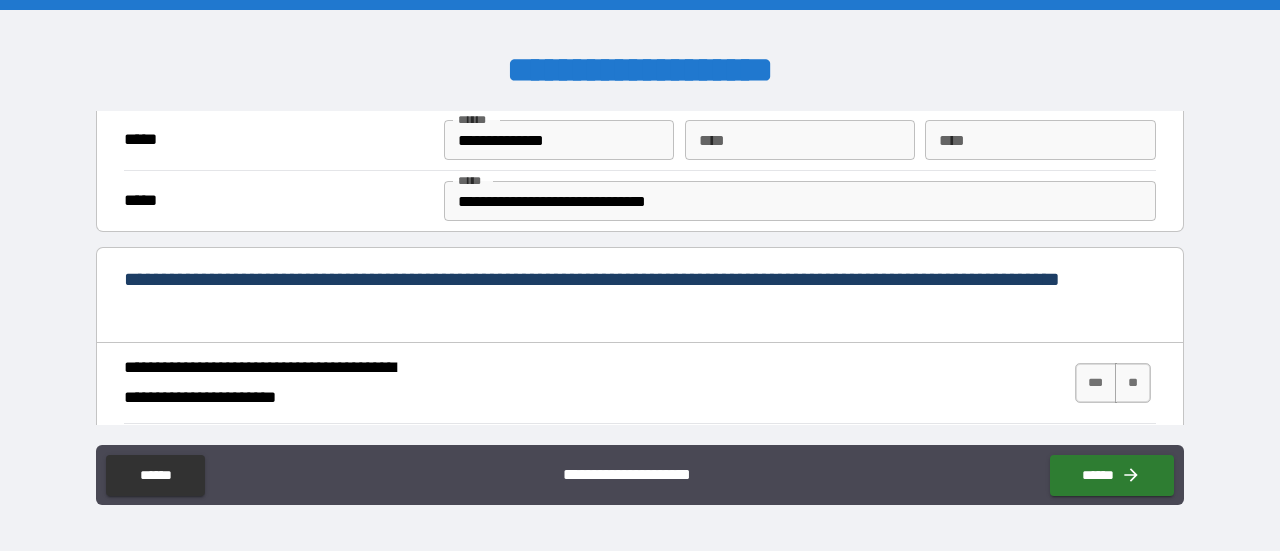 scroll, scrollTop: 636, scrollLeft: 0, axis: vertical 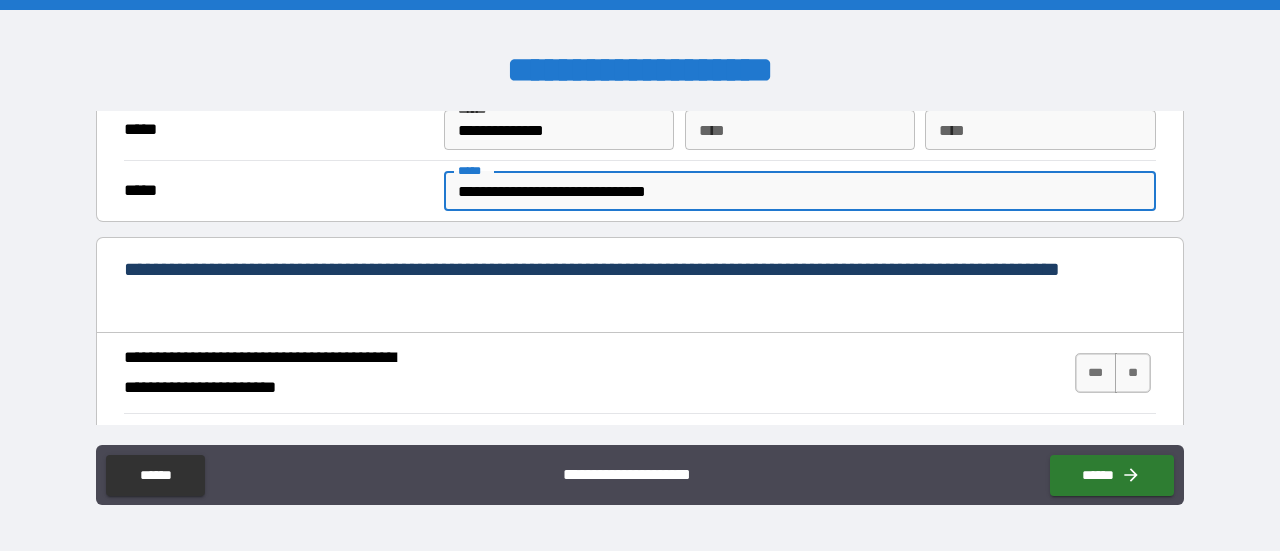 click on "**********" at bounding box center [800, 191] 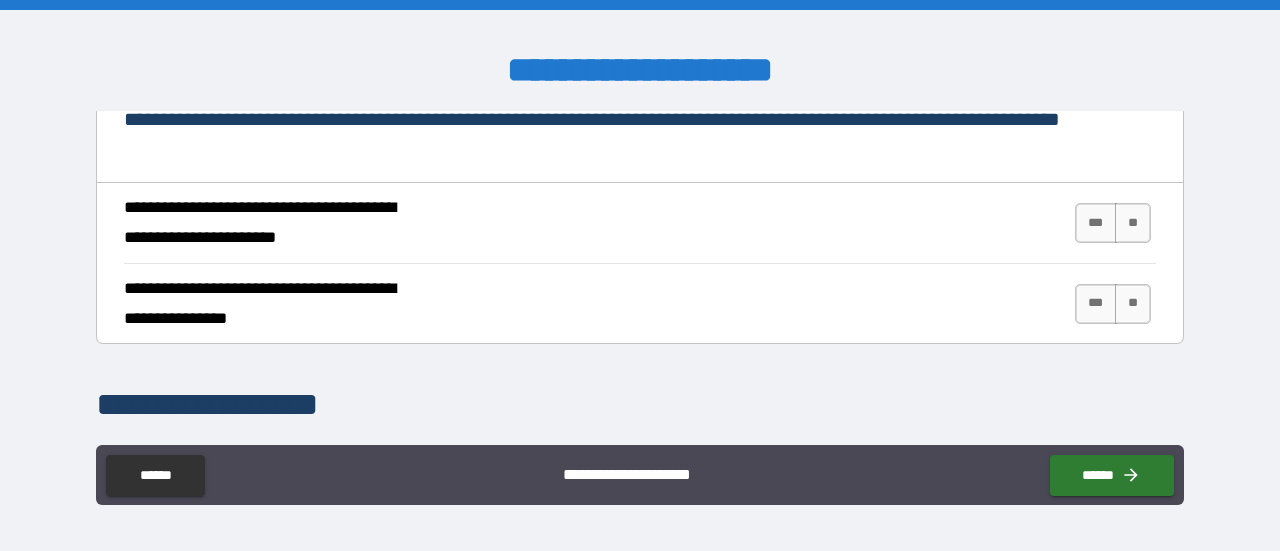 scroll, scrollTop: 802, scrollLeft: 0, axis: vertical 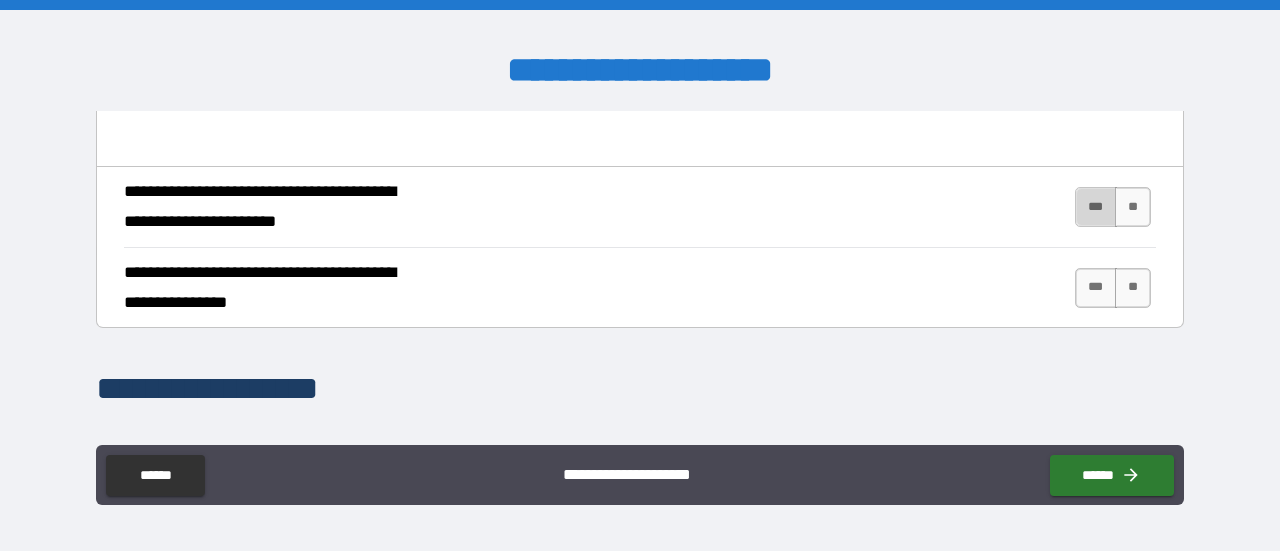 click on "***" at bounding box center (1096, 207) 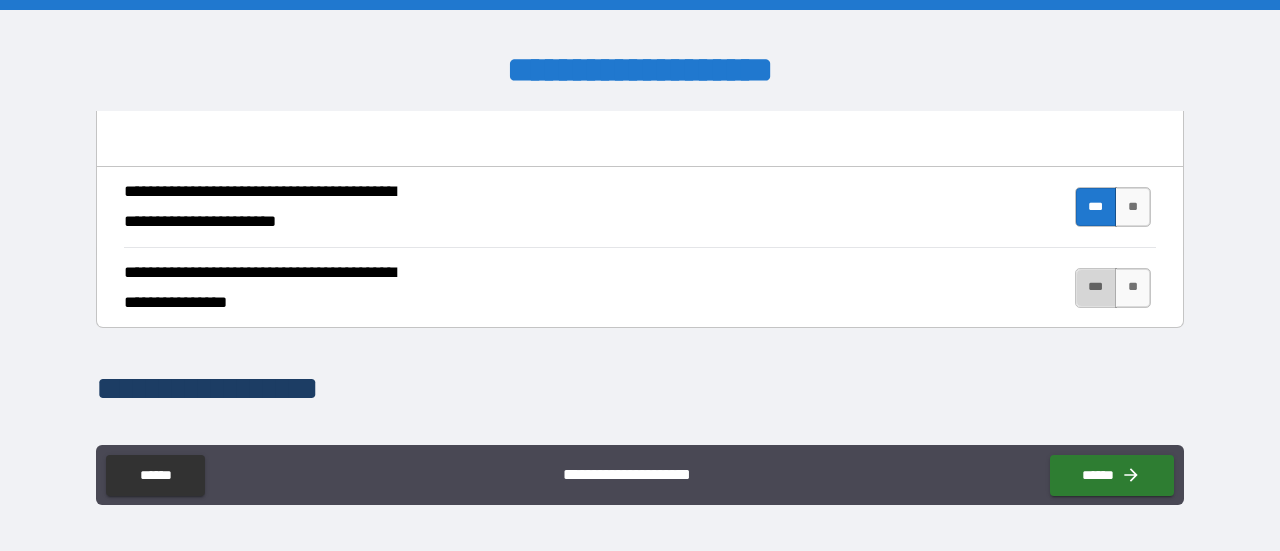 click on "***" at bounding box center (1096, 288) 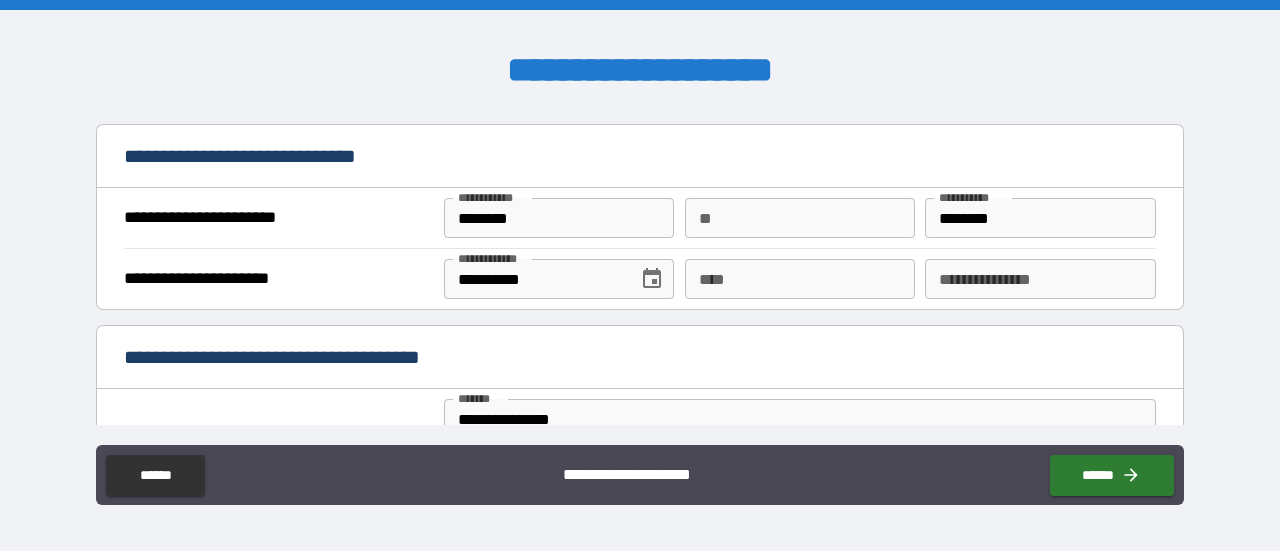 scroll, scrollTop: 1241, scrollLeft: 0, axis: vertical 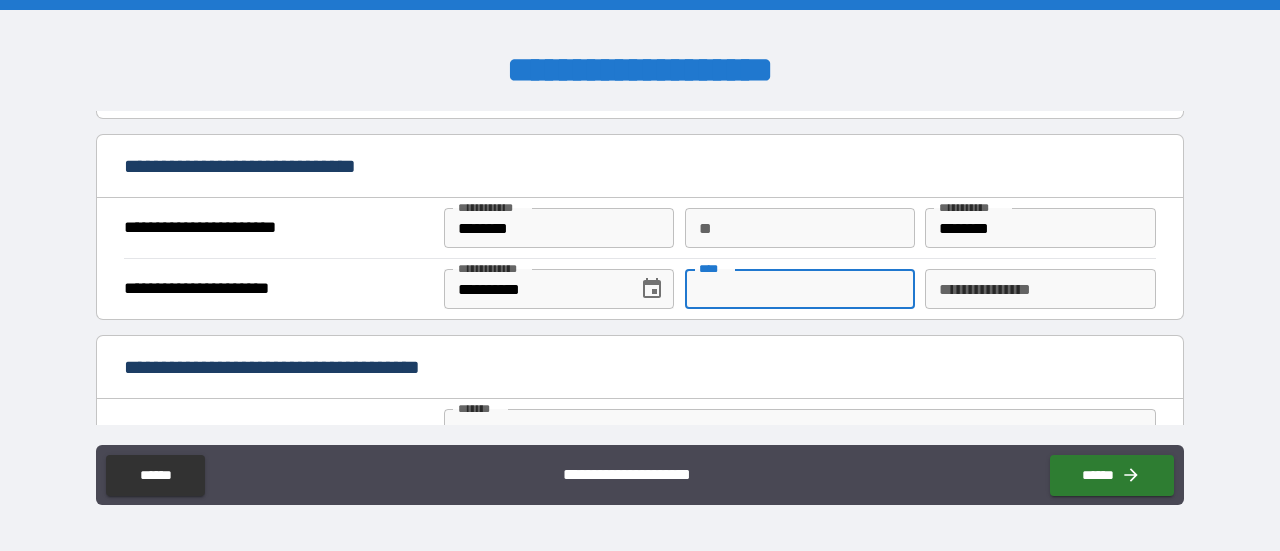click on "****" at bounding box center (800, 289) 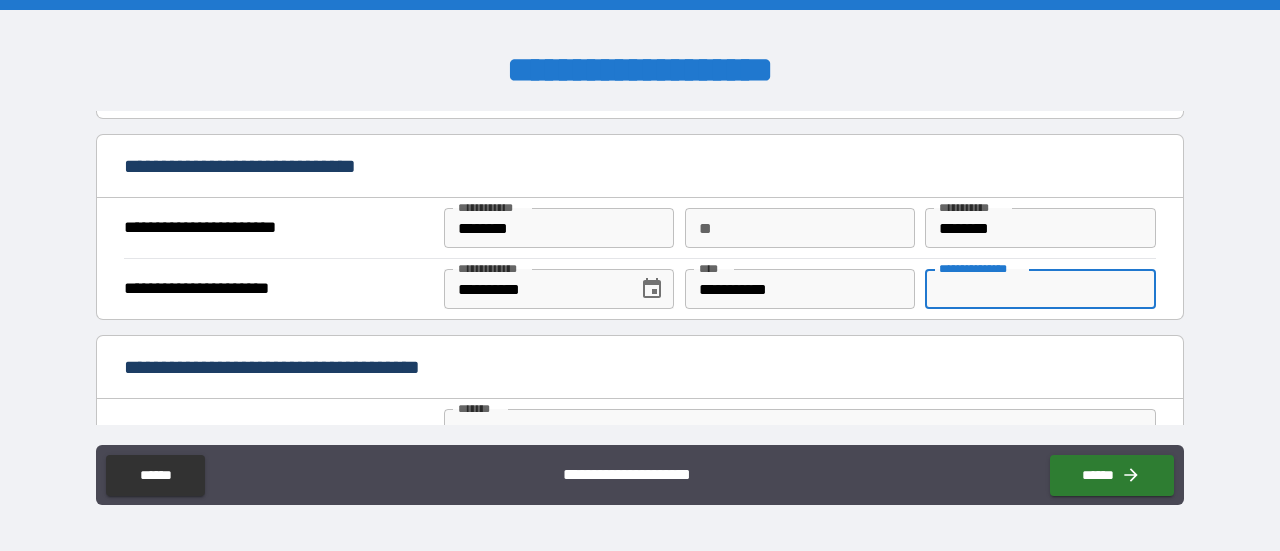 scroll, scrollTop: 1257, scrollLeft: 0, axis: vertical 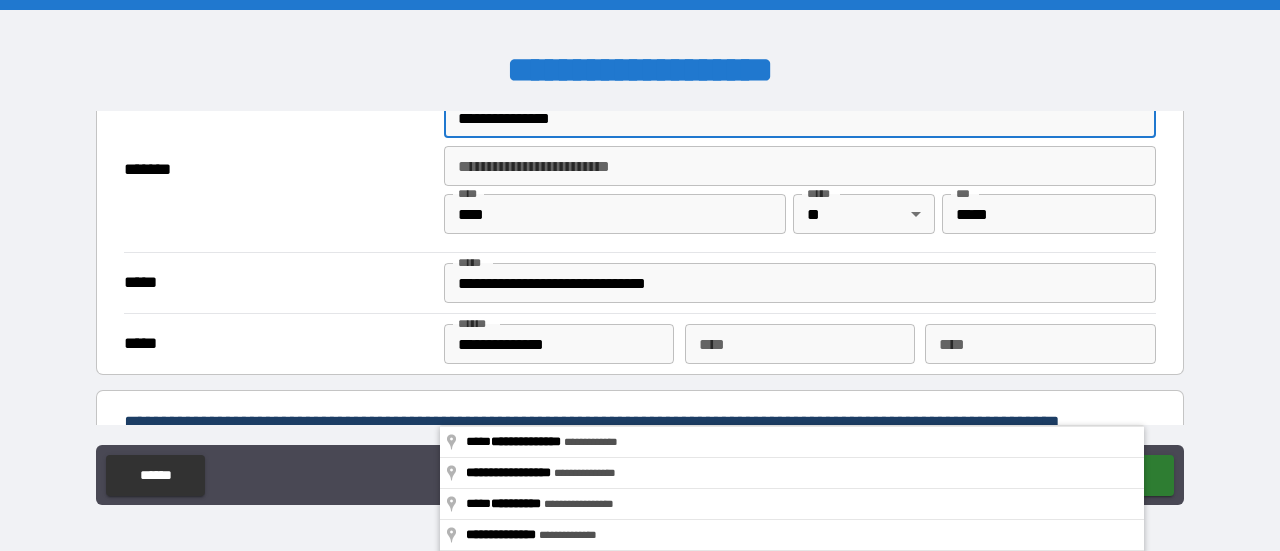 click on "**********" at bounding box center [800, 283] 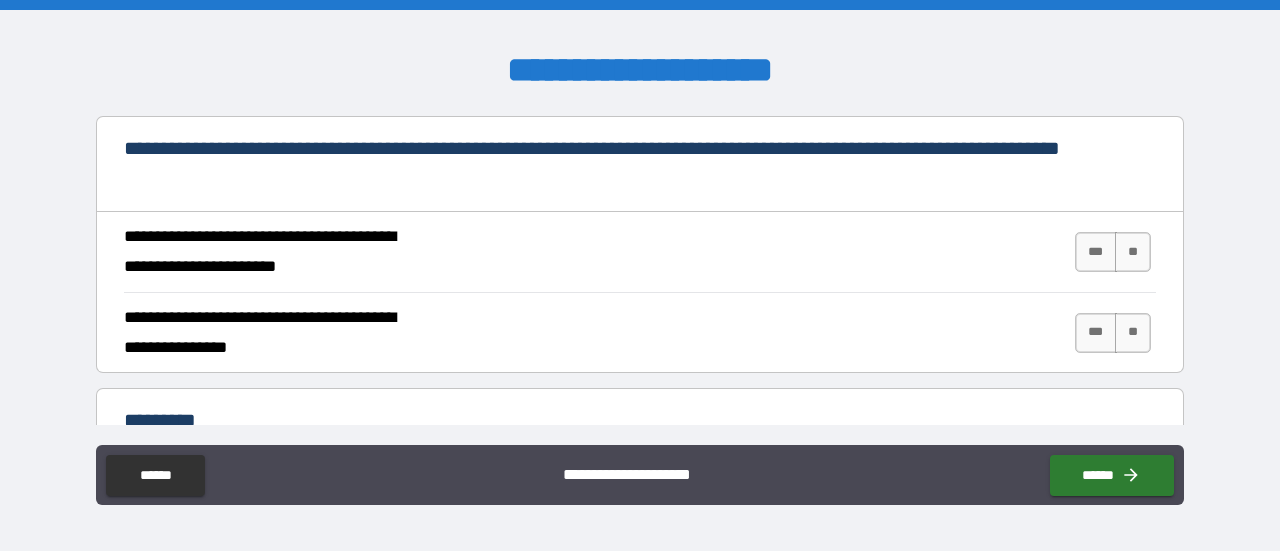 scroll, scrollTop: 1820, scrollLeft: 0, axis: vertical 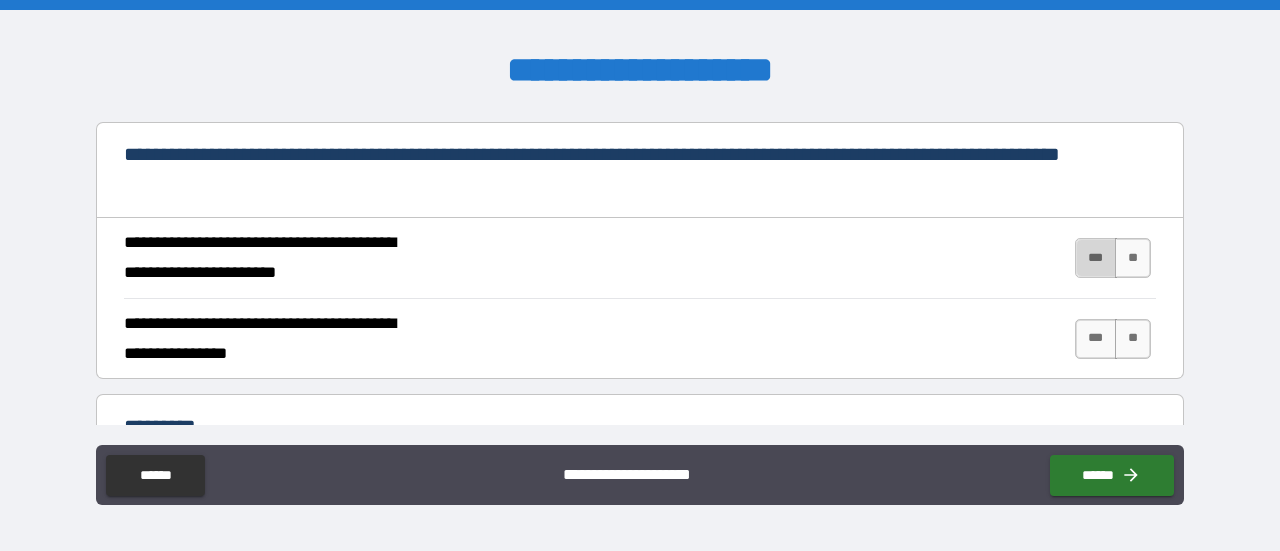 click on "***" at bounding box center (1096, 258) 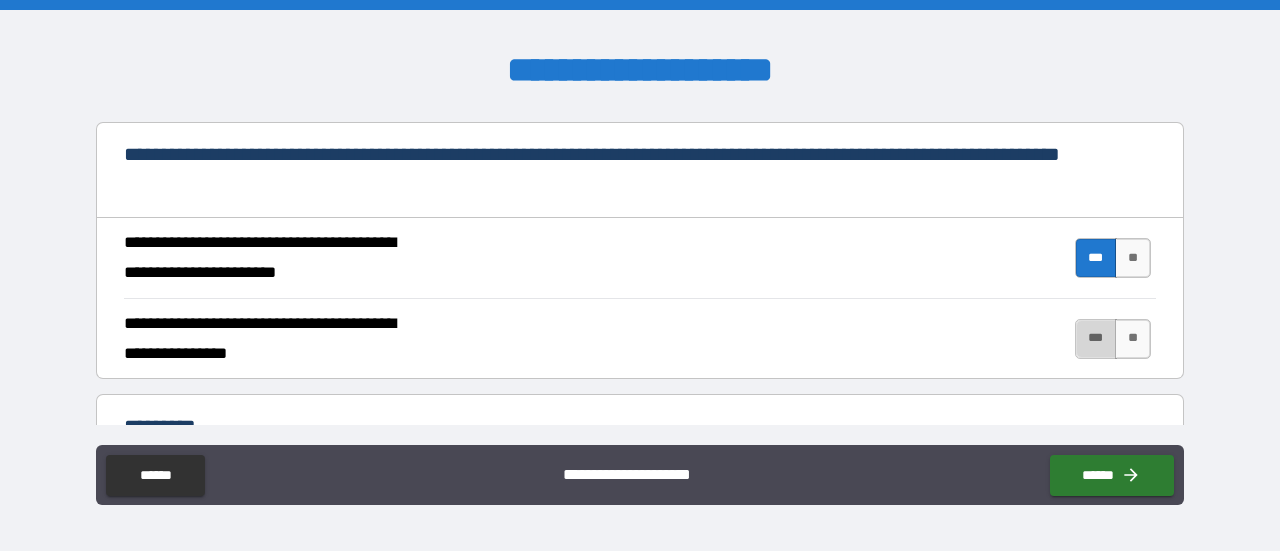 click on "***" at bounding box center (1096, 339) 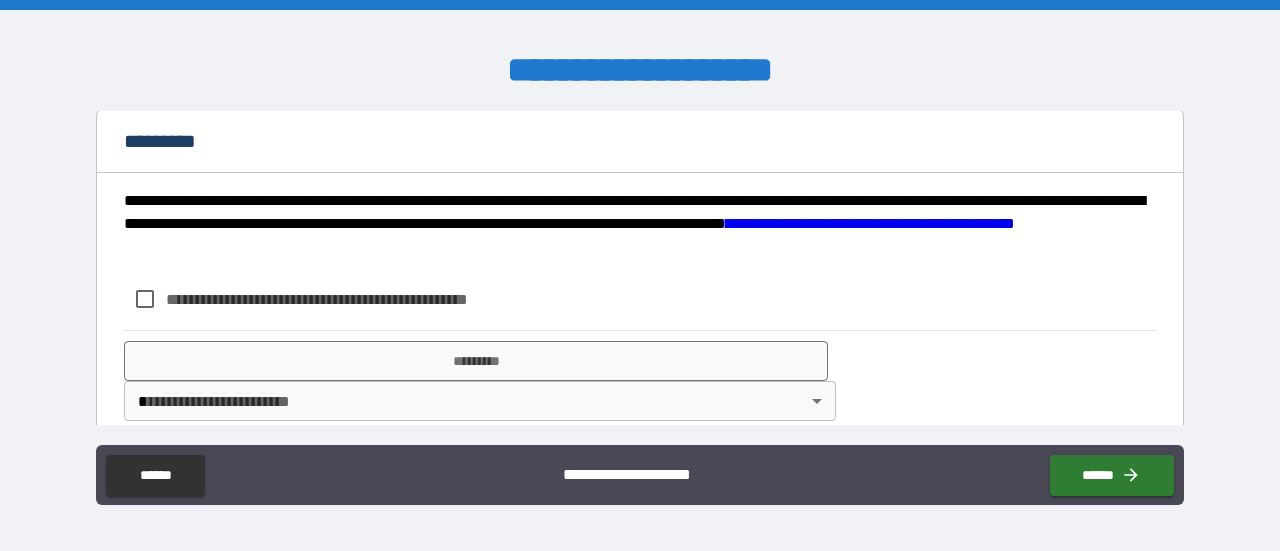 scroll, scrollTop: 2120, scrollLeft: 0, axis: vertical 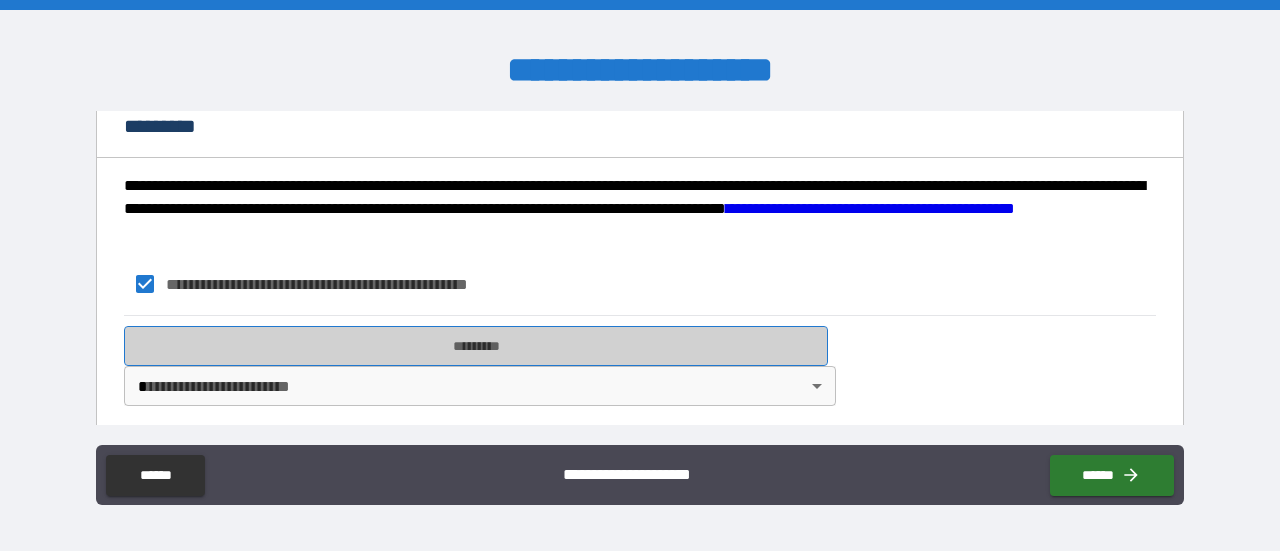 click on "*********" at bounding box center (476, 346) 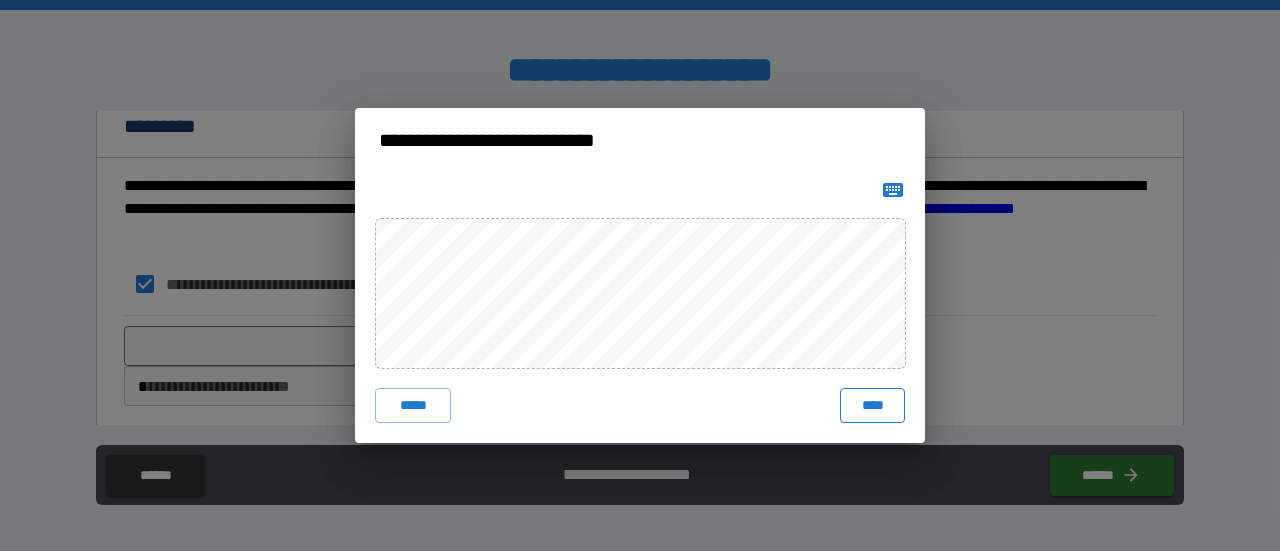 click on "***** ****" at bounding box center [640, 308] 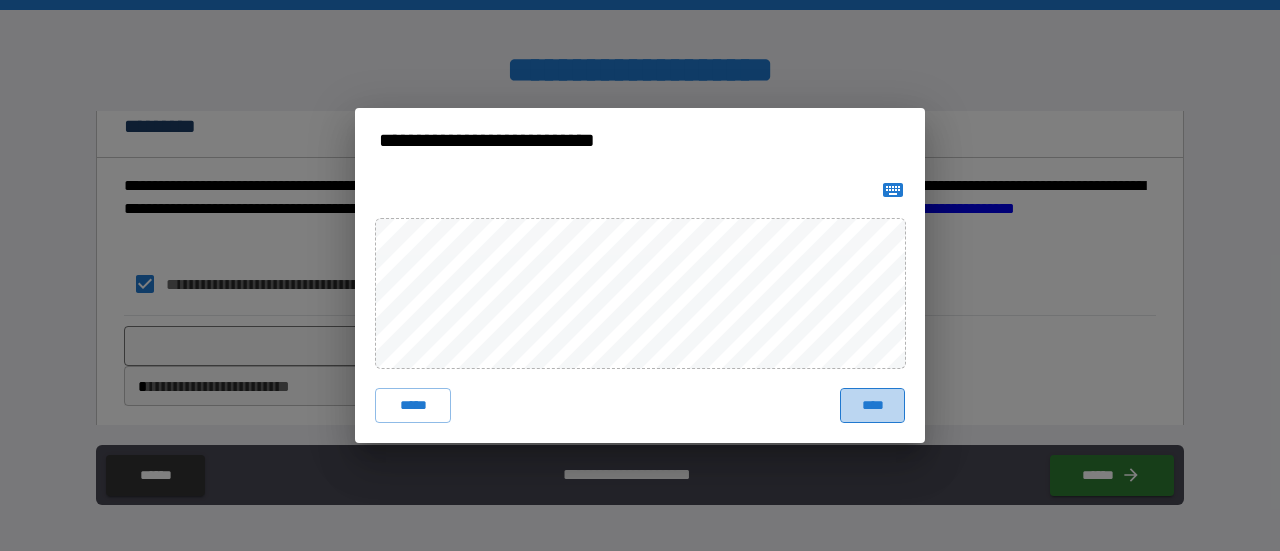 click on "****" at bounding box center (872, 406) 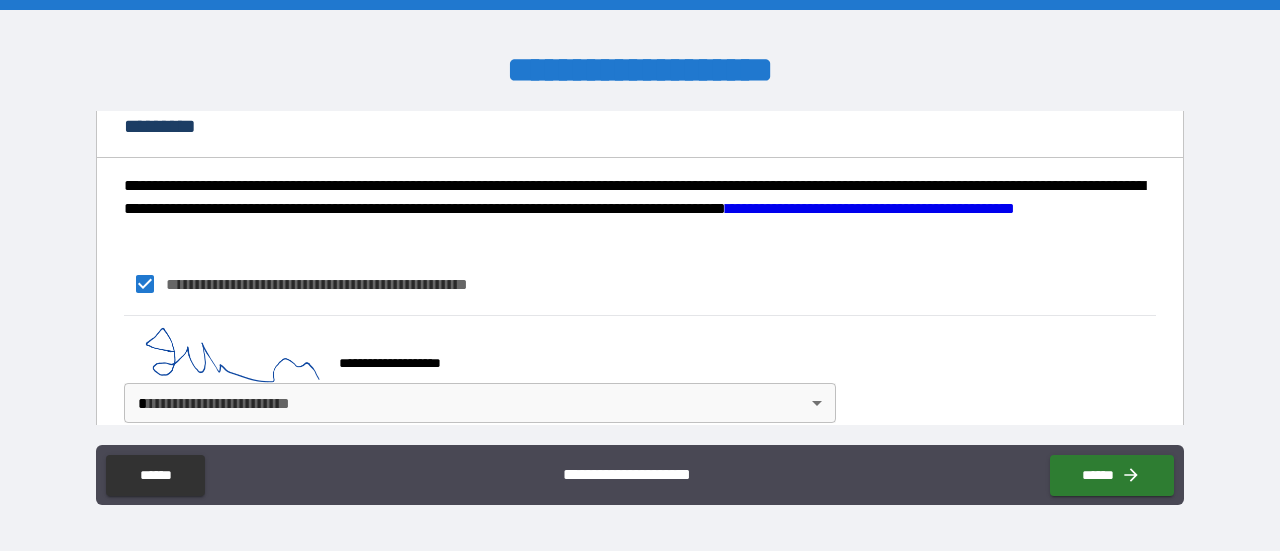 scroll, scrollTop: 2137, scrollLeft: 0, axis: vertical 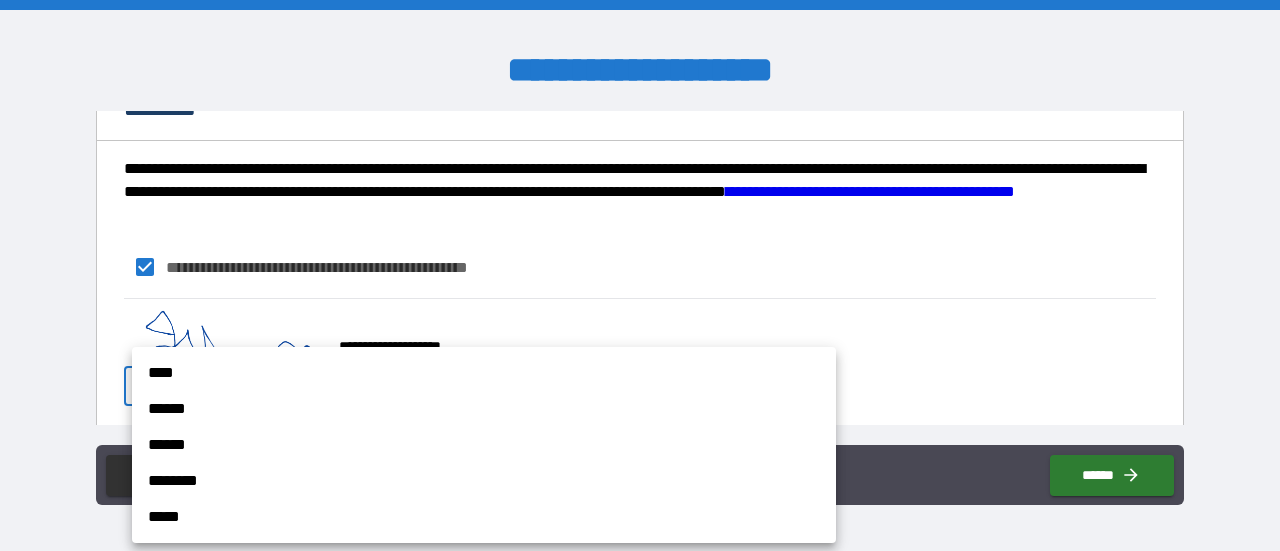 click on "**********" at bounding box center (640, 275) 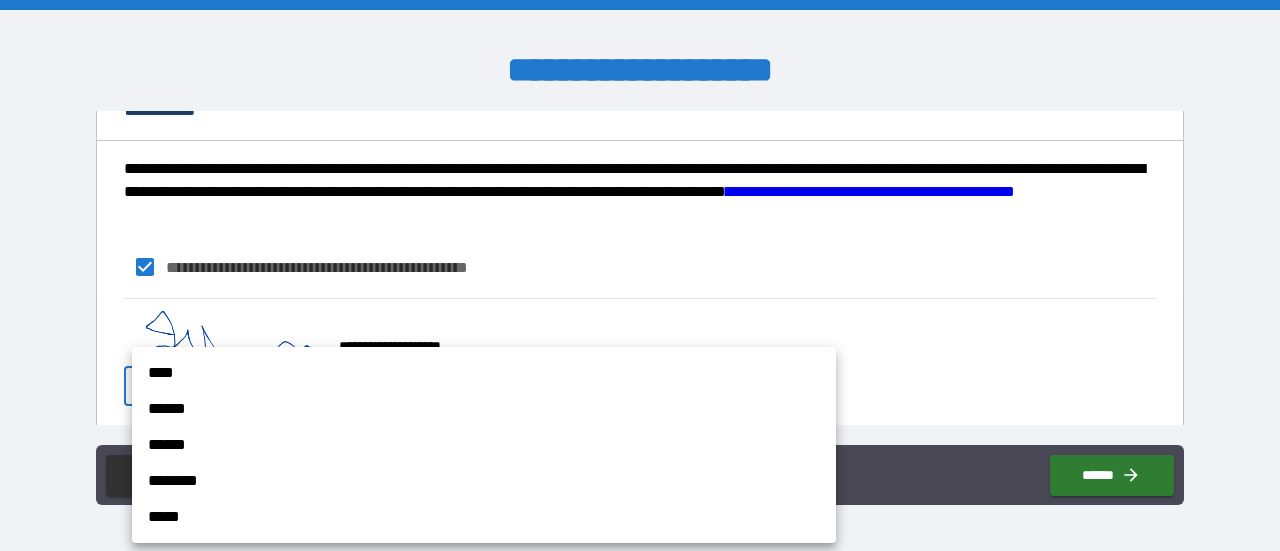 click on "****" at bounding box center [484, 373] 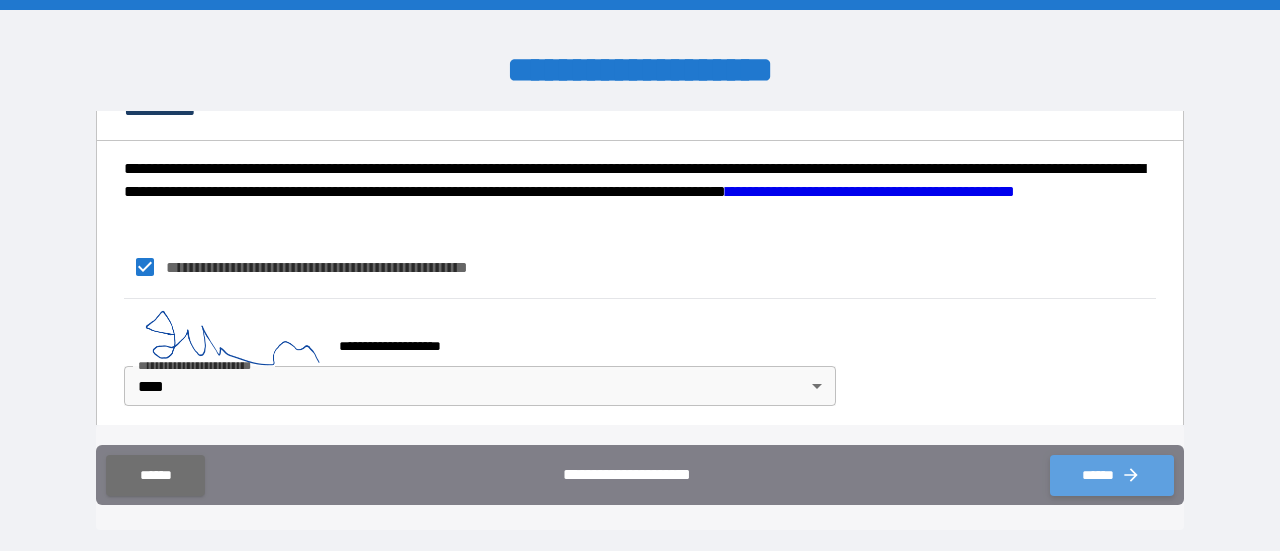 drag, startPoint x: 1100, startPoint y: 485, endPoint x: 1156, endPoint y: 473, distance: 57.271286 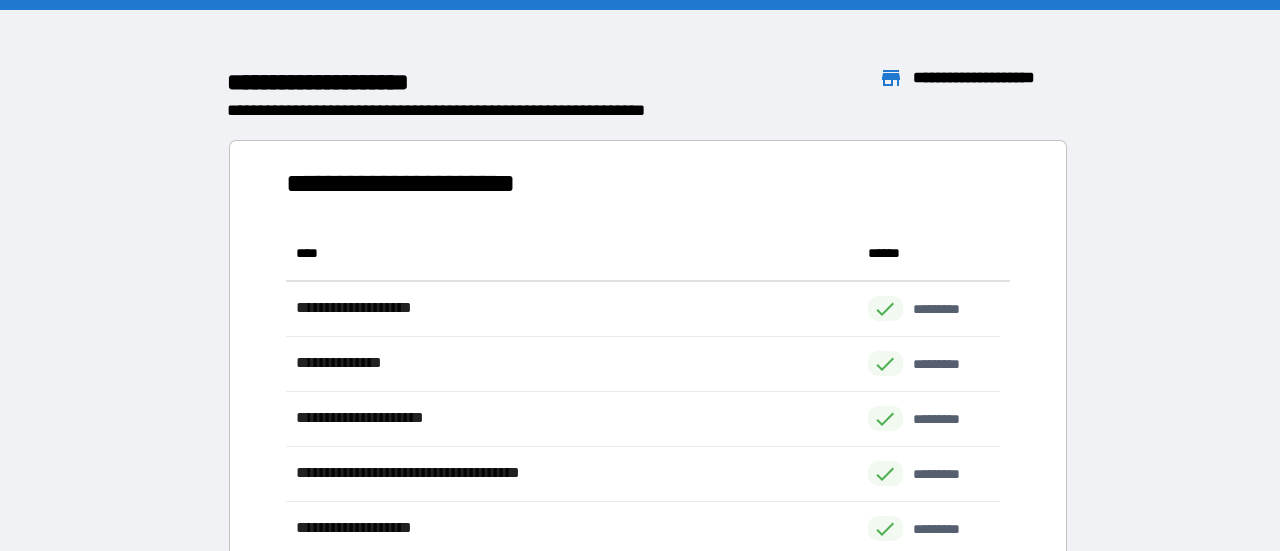 scroll, scrollTop: 16, scrollLeft: 16, axis: both 